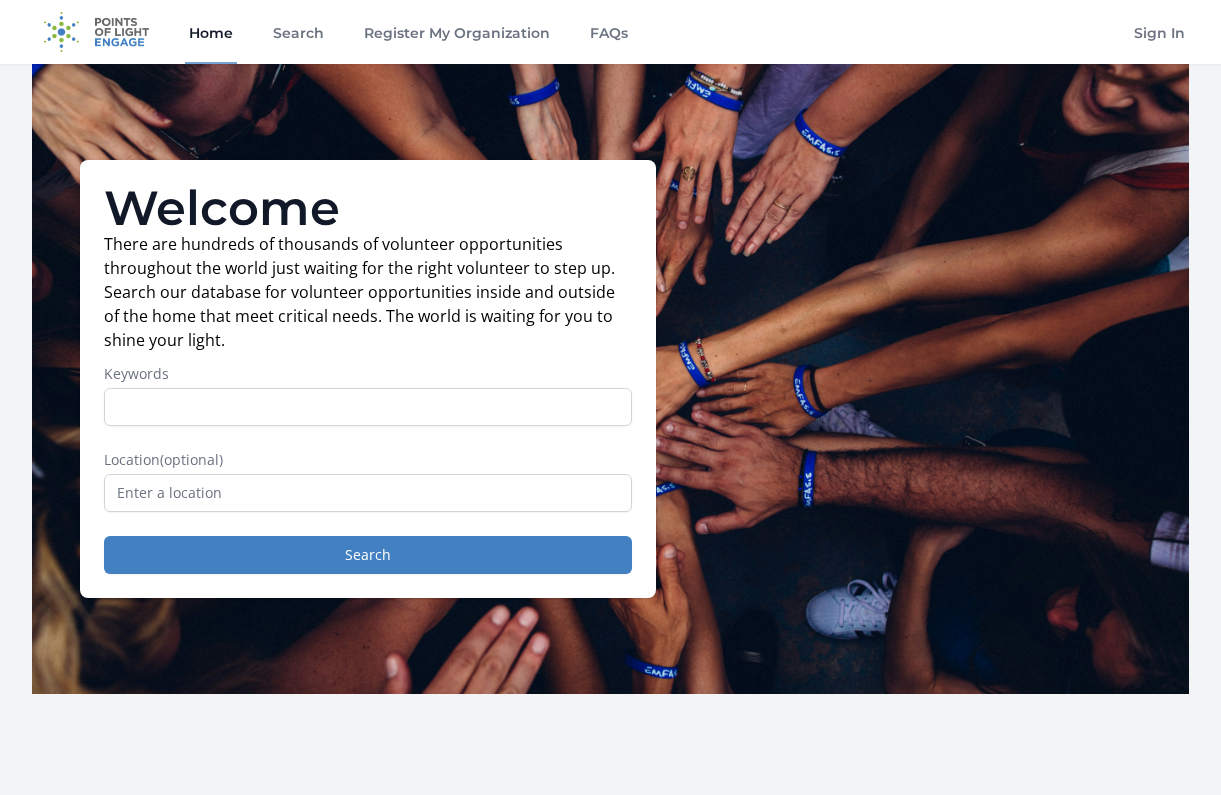 scroll, scrollTop: 0, scrollLeft: 0, axis: both 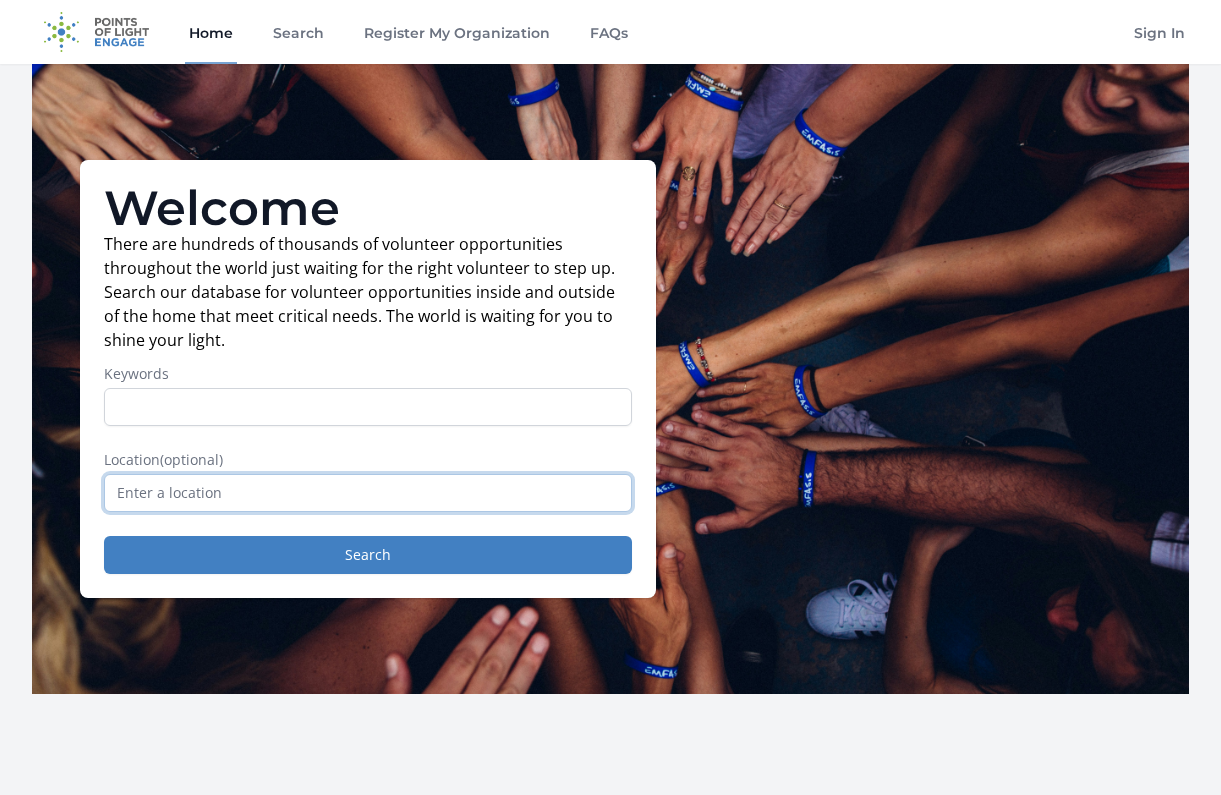 click at bounding box center [368, 493] 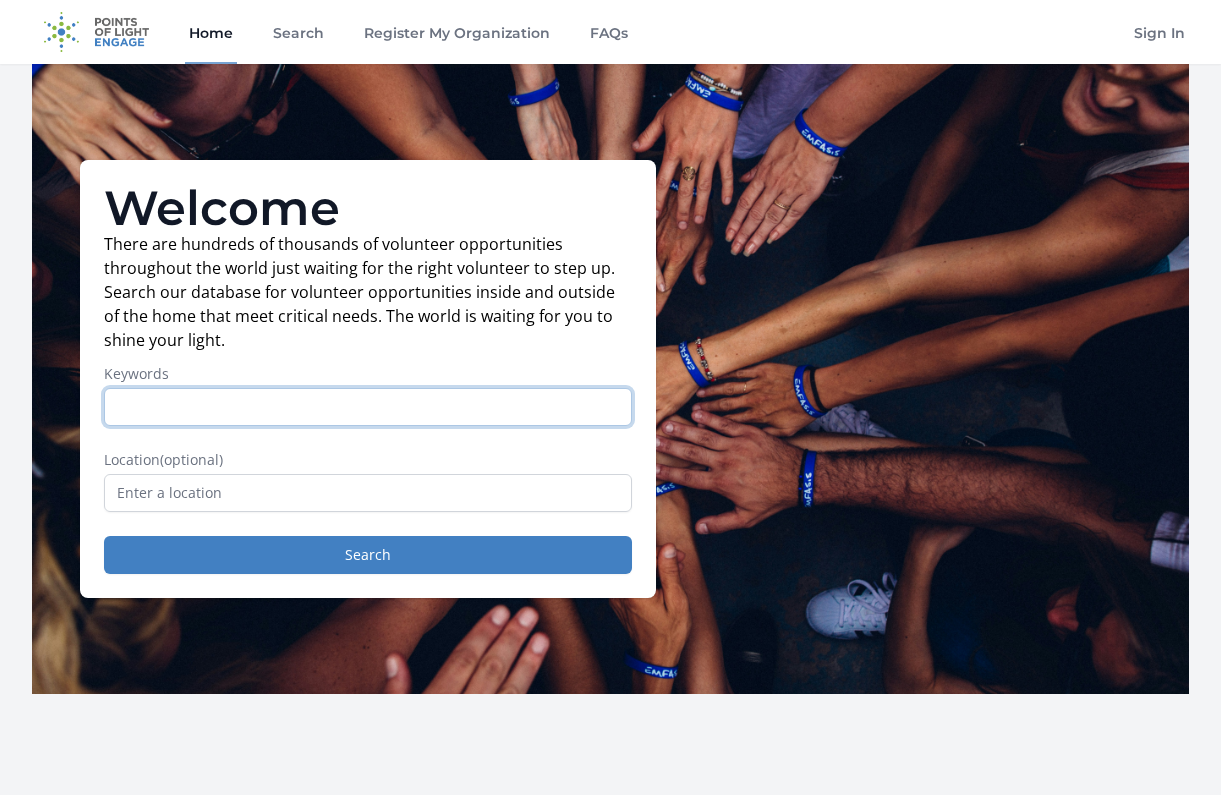 click on "Keywords" at bounding box center (368, 407) 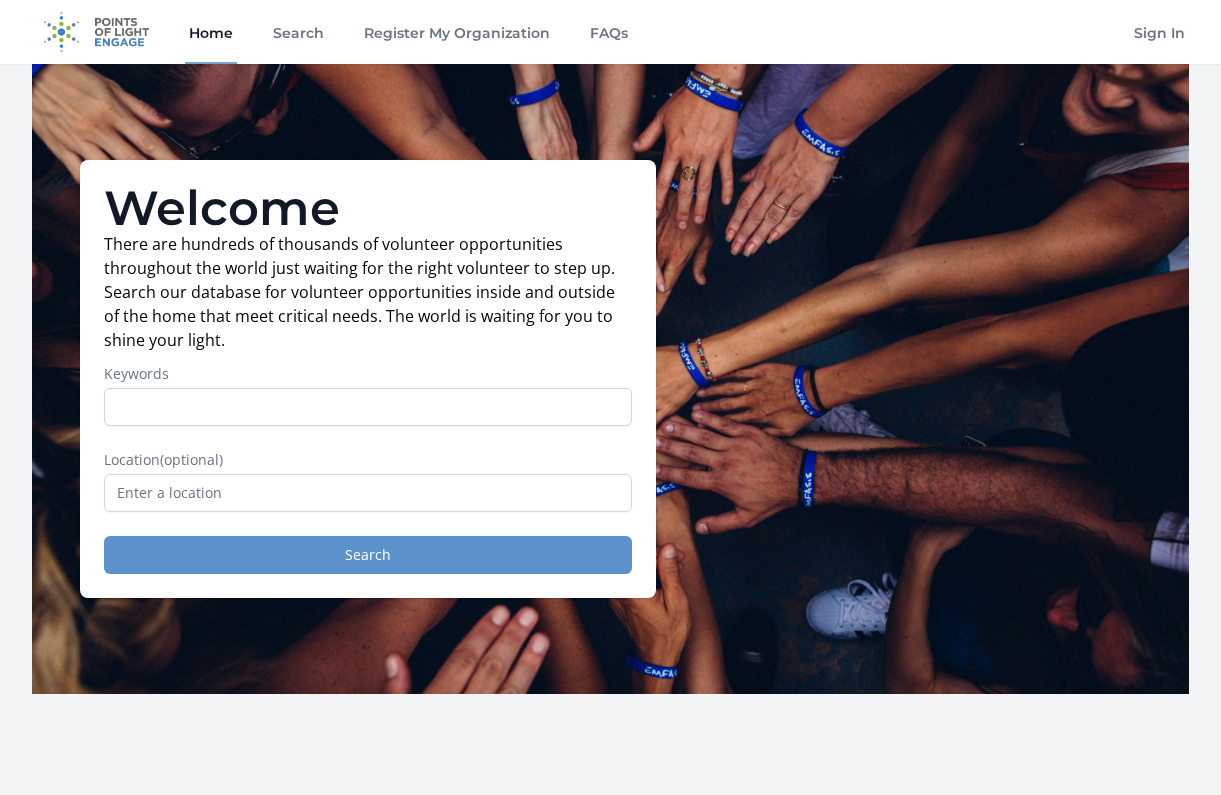 click on "Search" at bounding box center (368, 555) 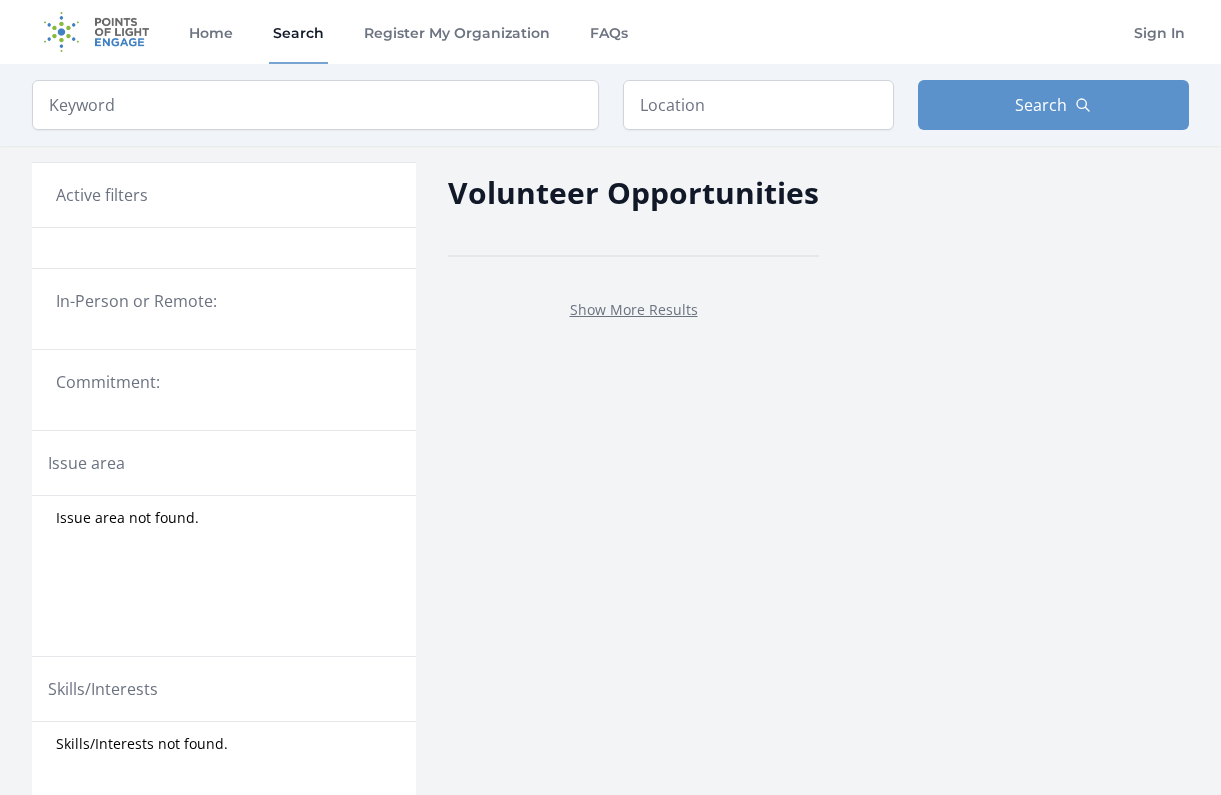 scroll, scrollTop: 0, scrollLeft: 0, axis: both 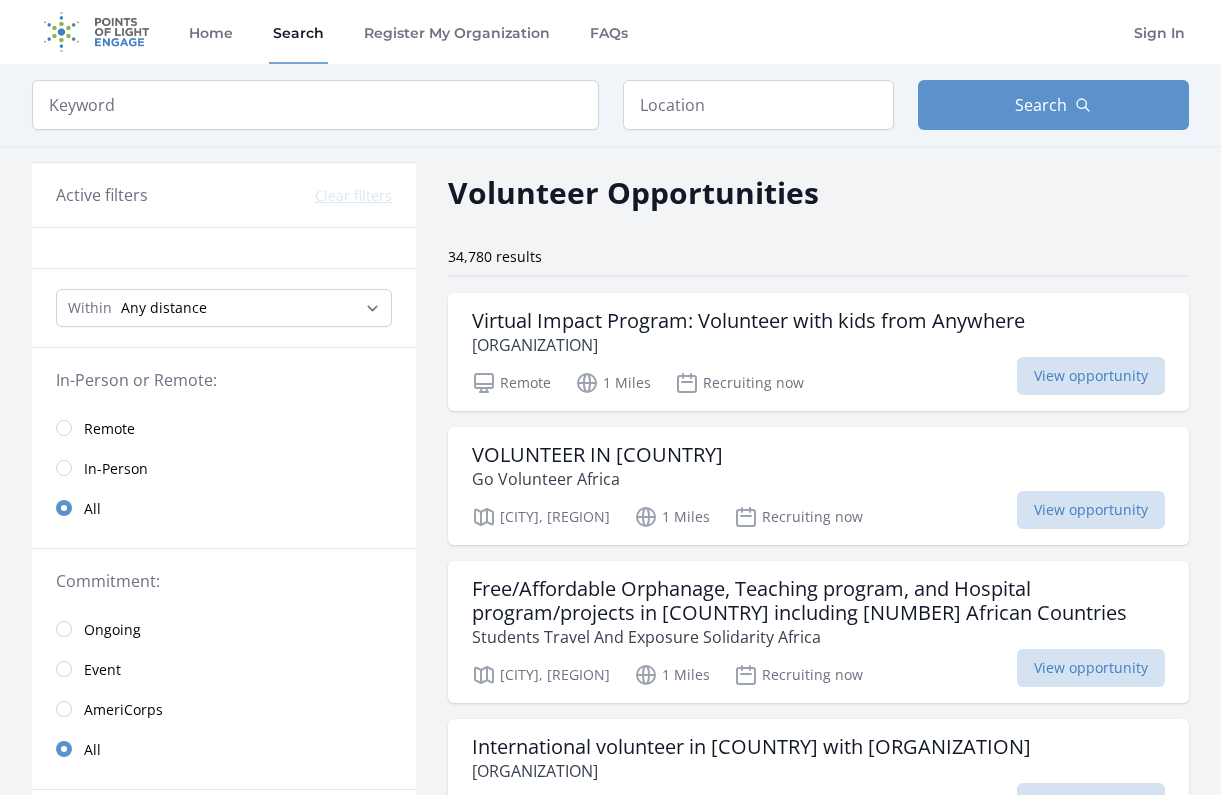 click at bounding box center (64, 428) 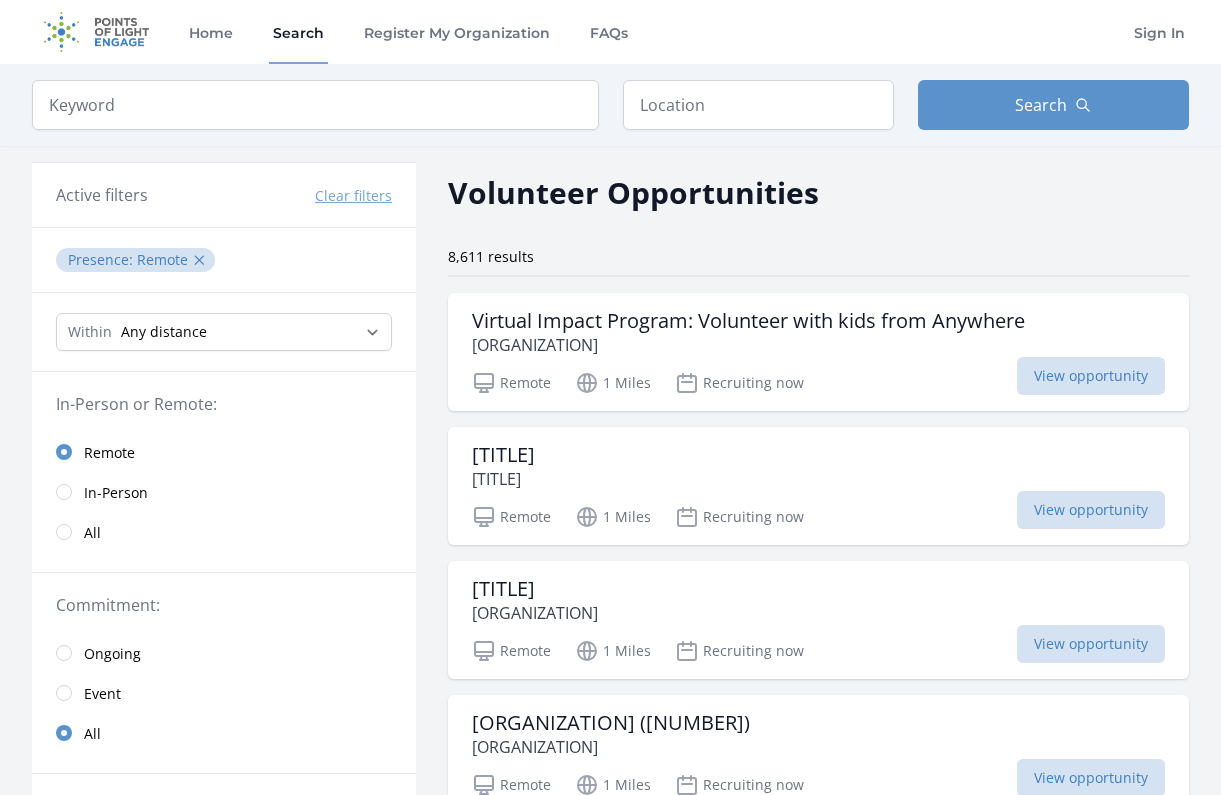 click at bounding box center [64, 452] 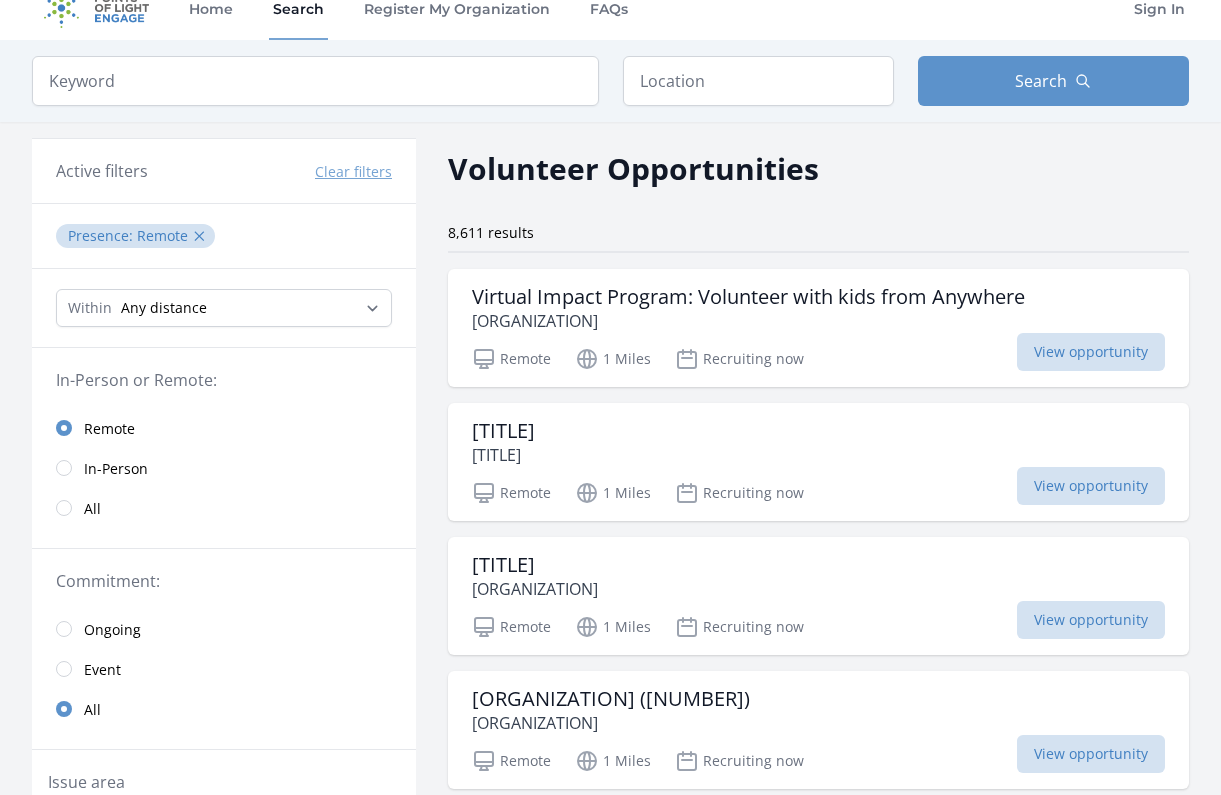 scroll, scrollTop: 26, scrollLeft: 0, axis: vertical 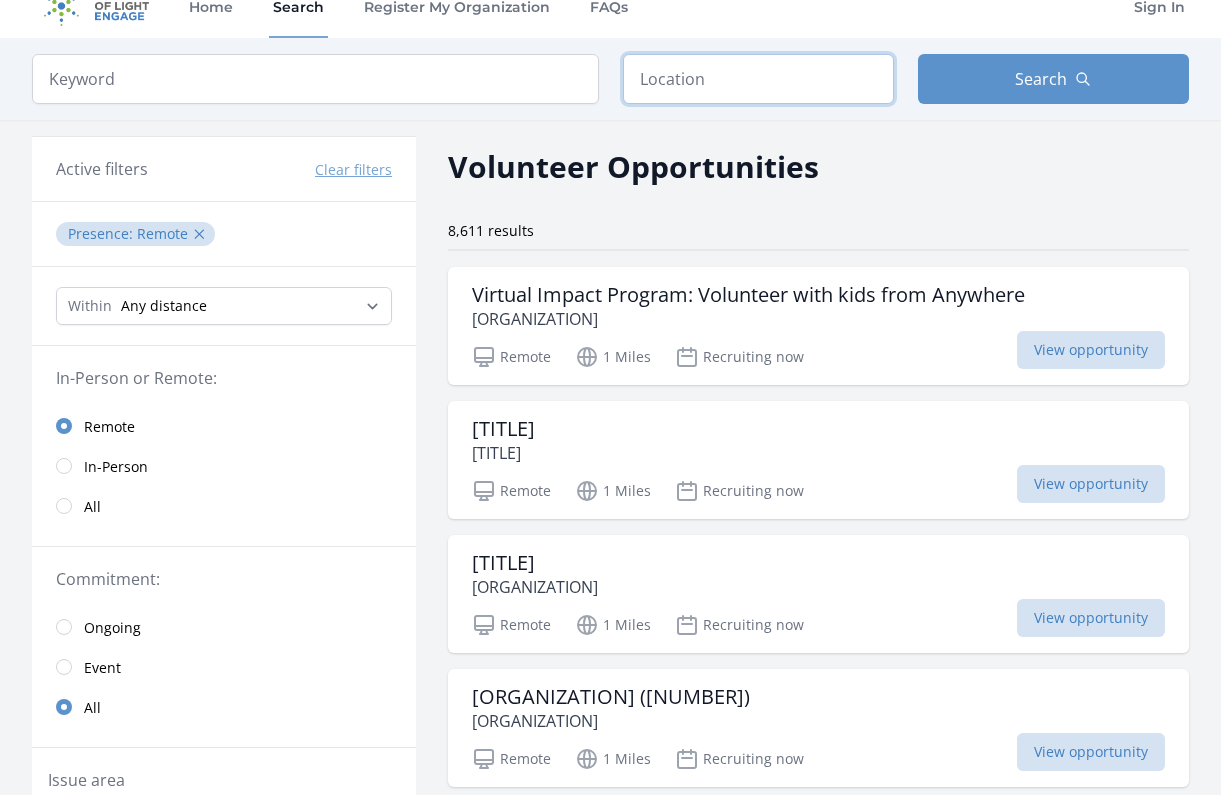 click at bounding box center (758, 79) 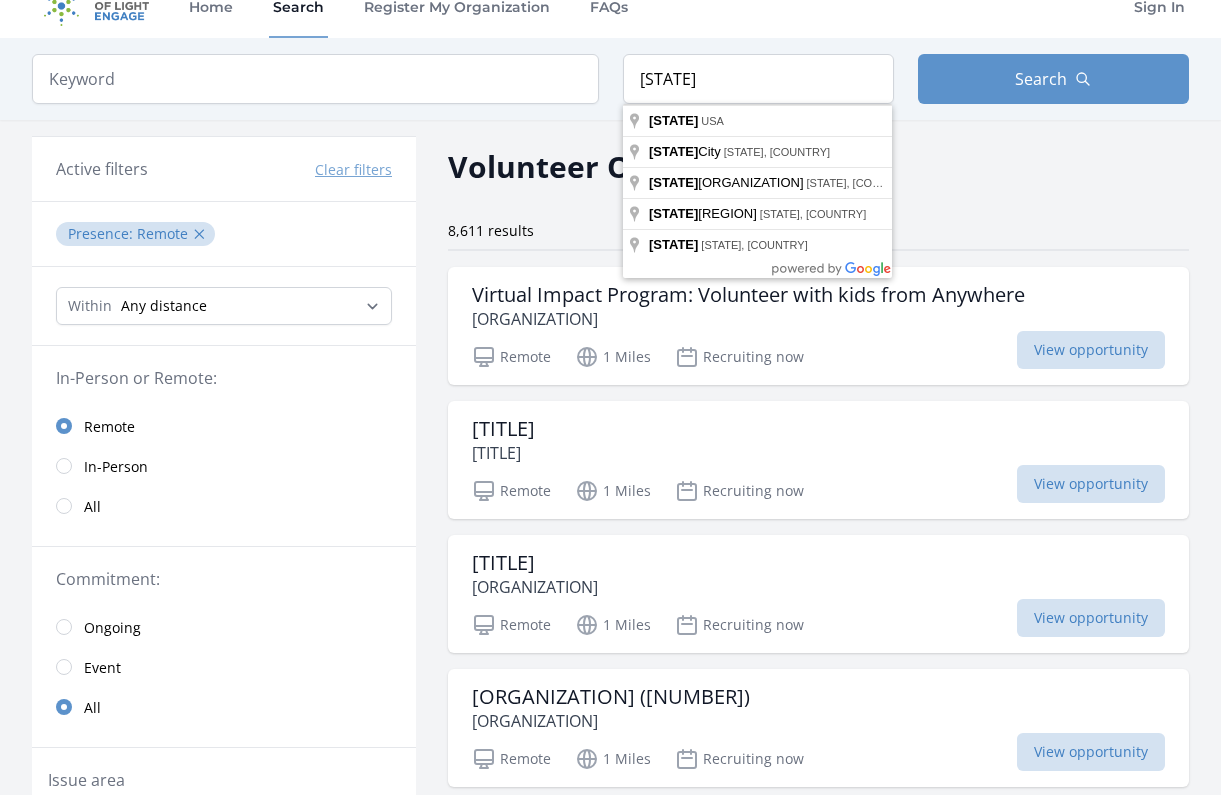 type on "Ohio, USA" 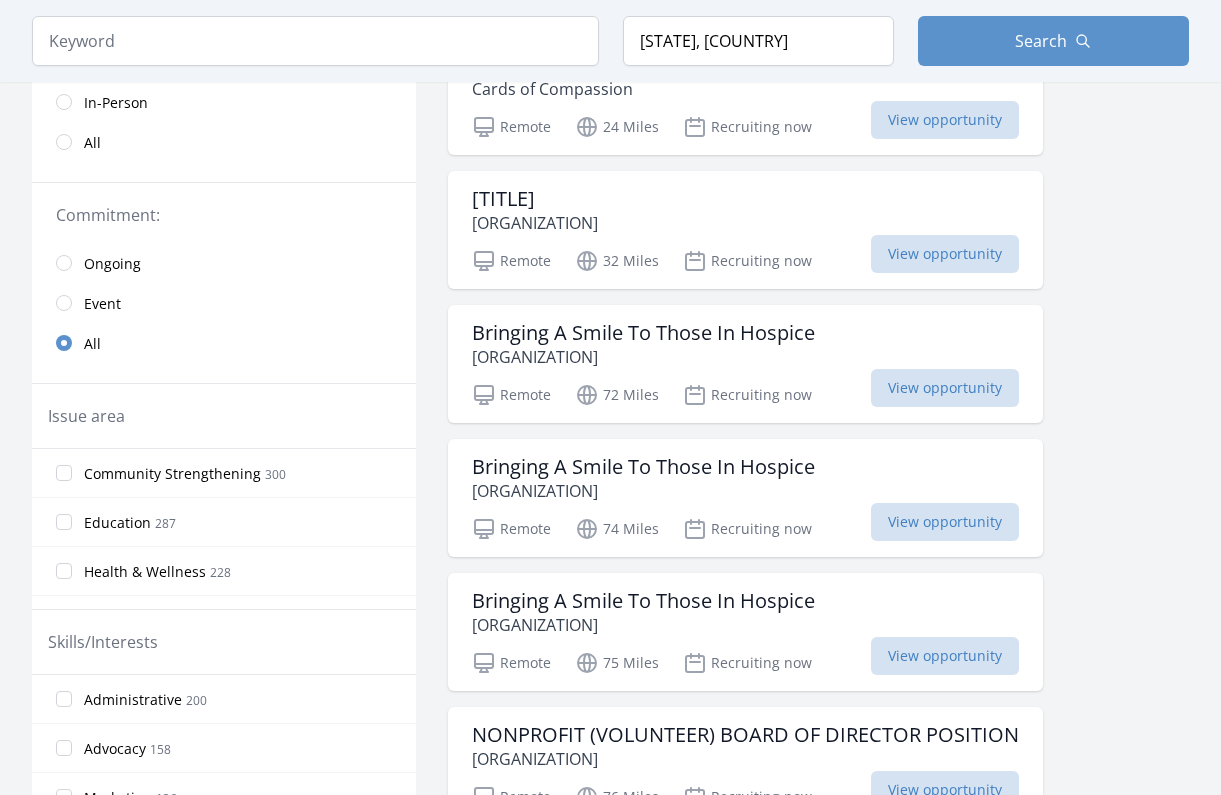 scroll, scrollTop: 391, scrollLeft: 0, axis: vertical 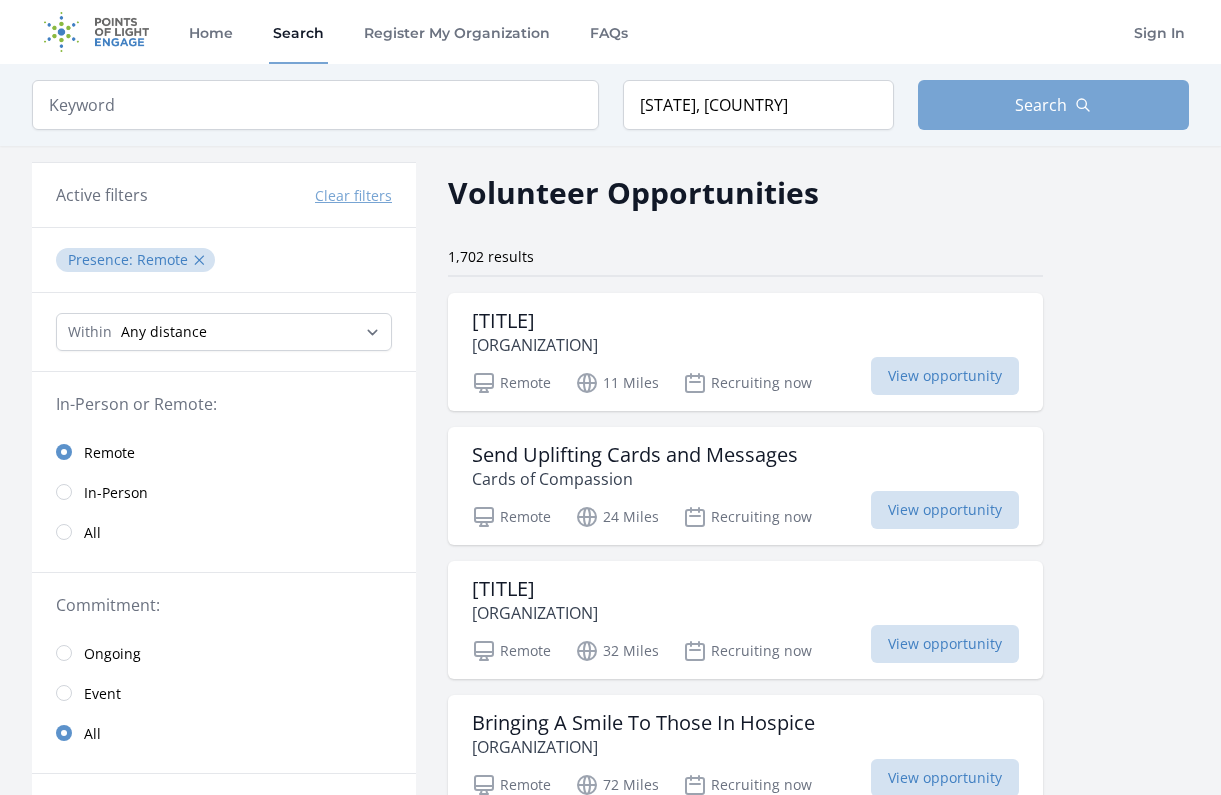 click on "Search" at bounding box center [1053, 105] 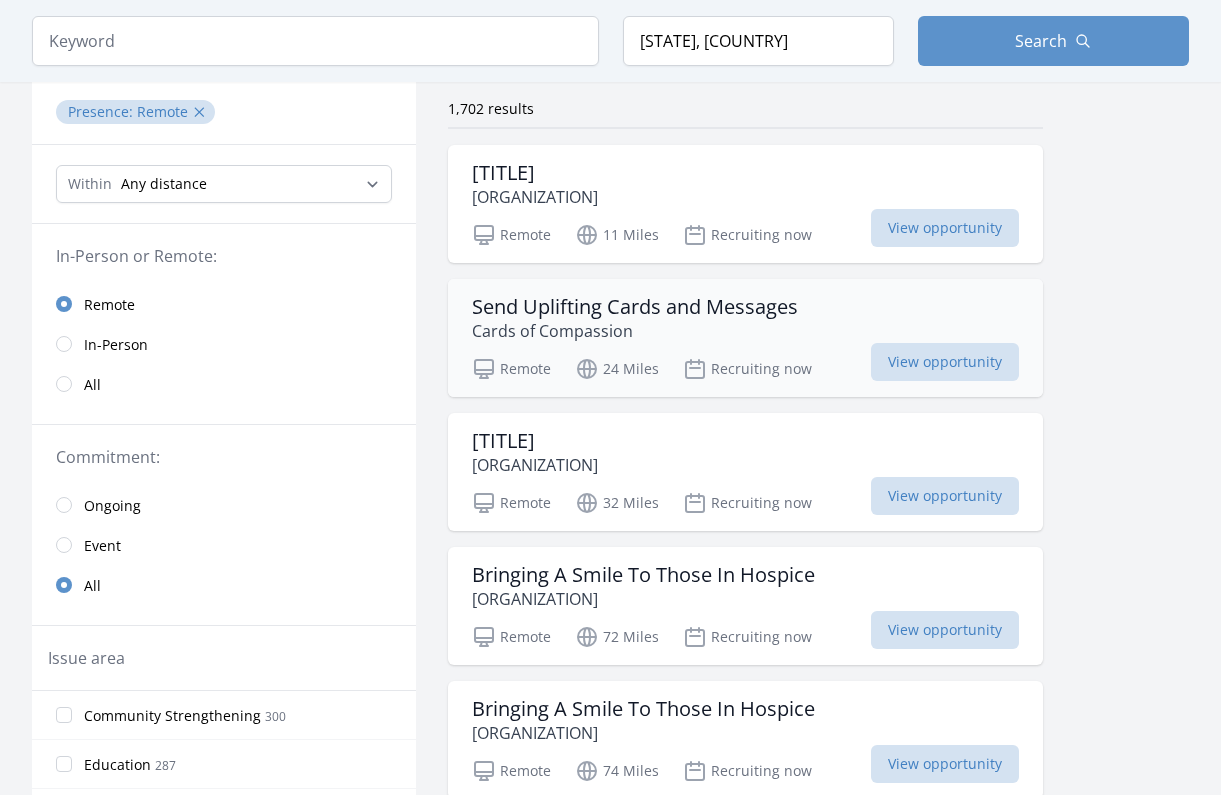 scroll, scrollTop: 159, scrollLeft: 0, axis: vertical 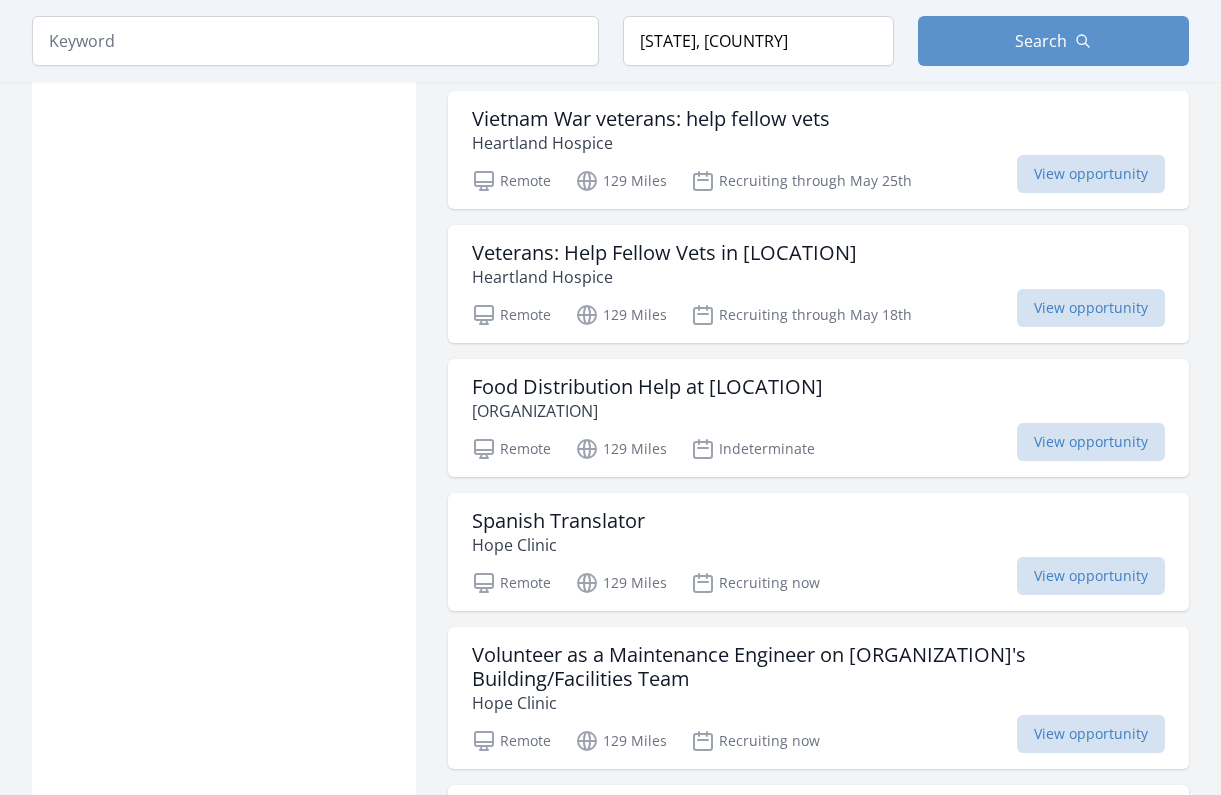 click on "Keyword
Location
Ohio, USA
Search" at bounding box center [610, 41] 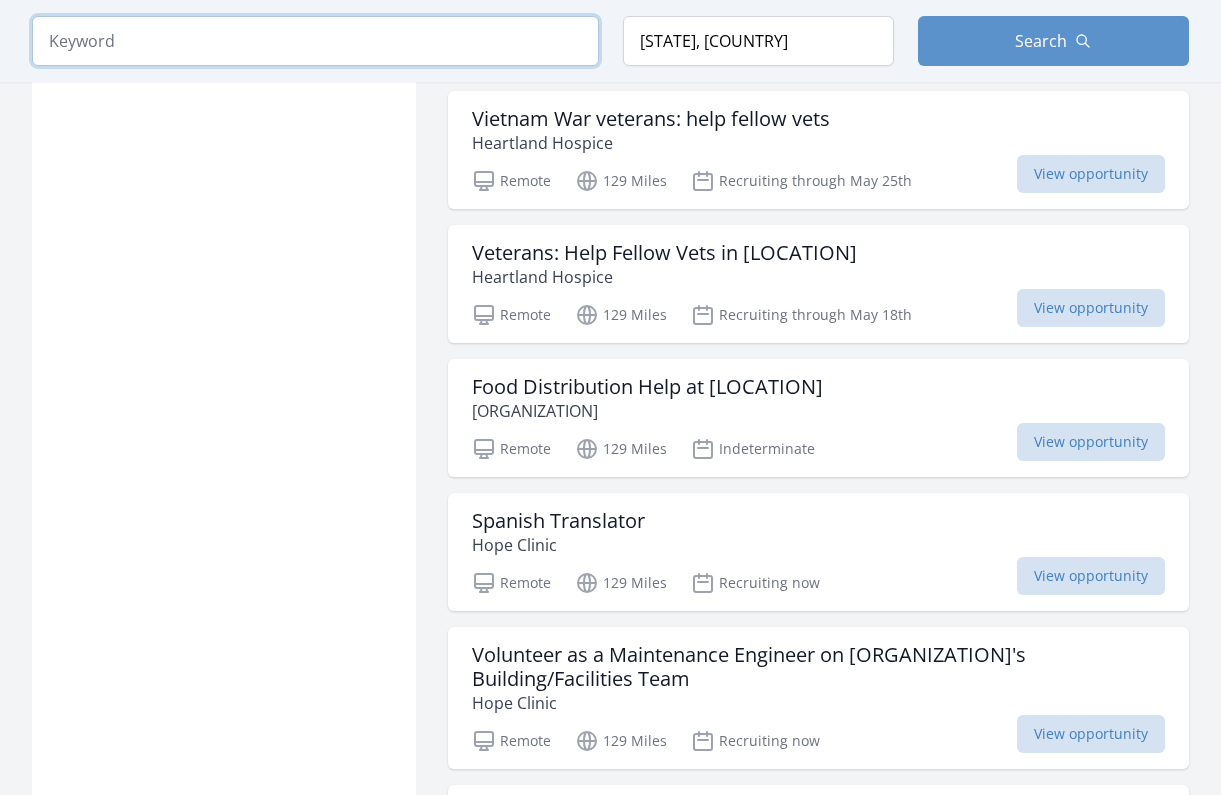 click at bounding box center [315, 41] 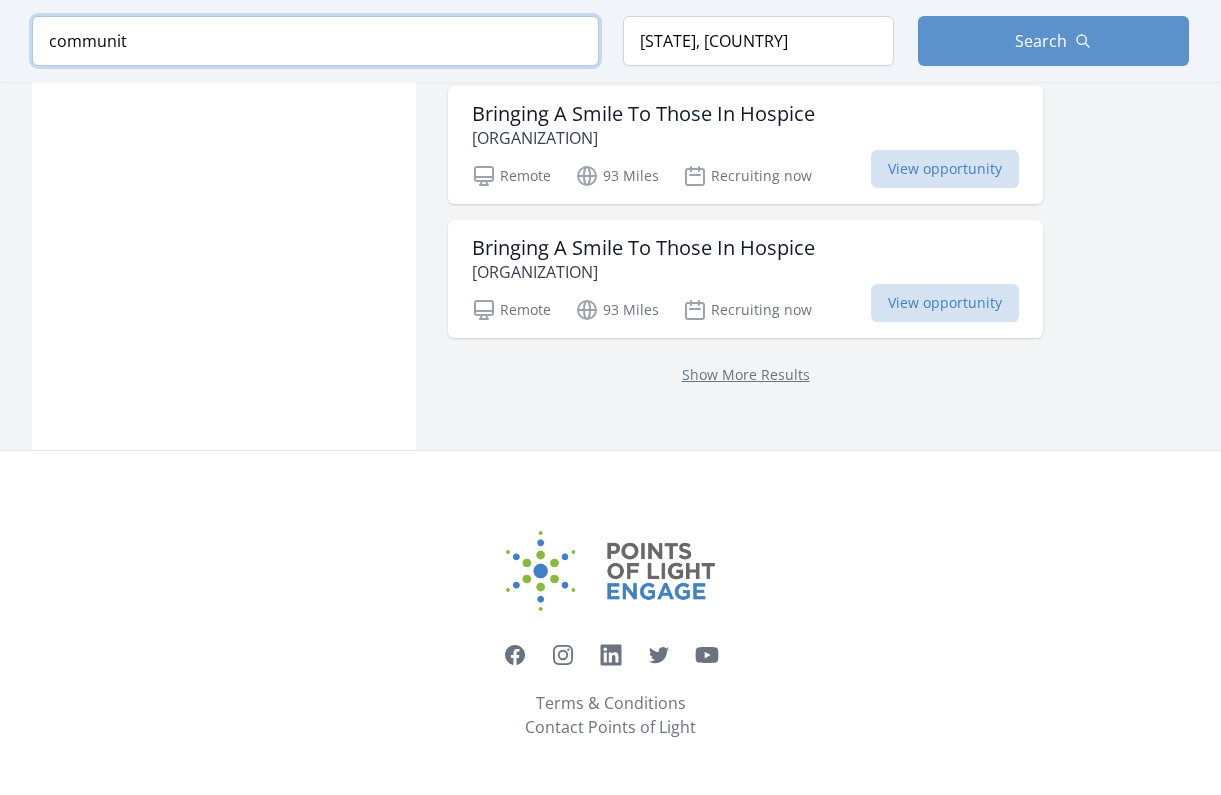 scroll, scrollTop: 2619, scrollLeft: 0, axis: vertical 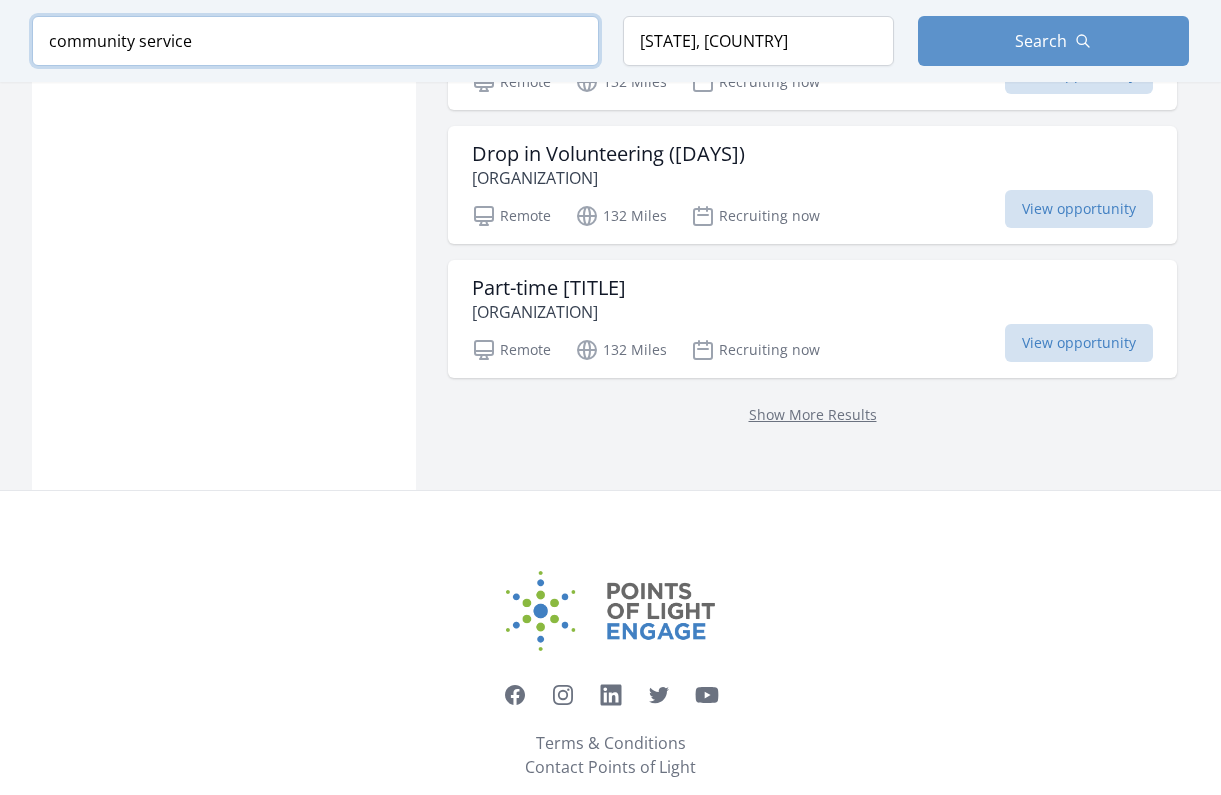 click at bounding box center [0, 0] 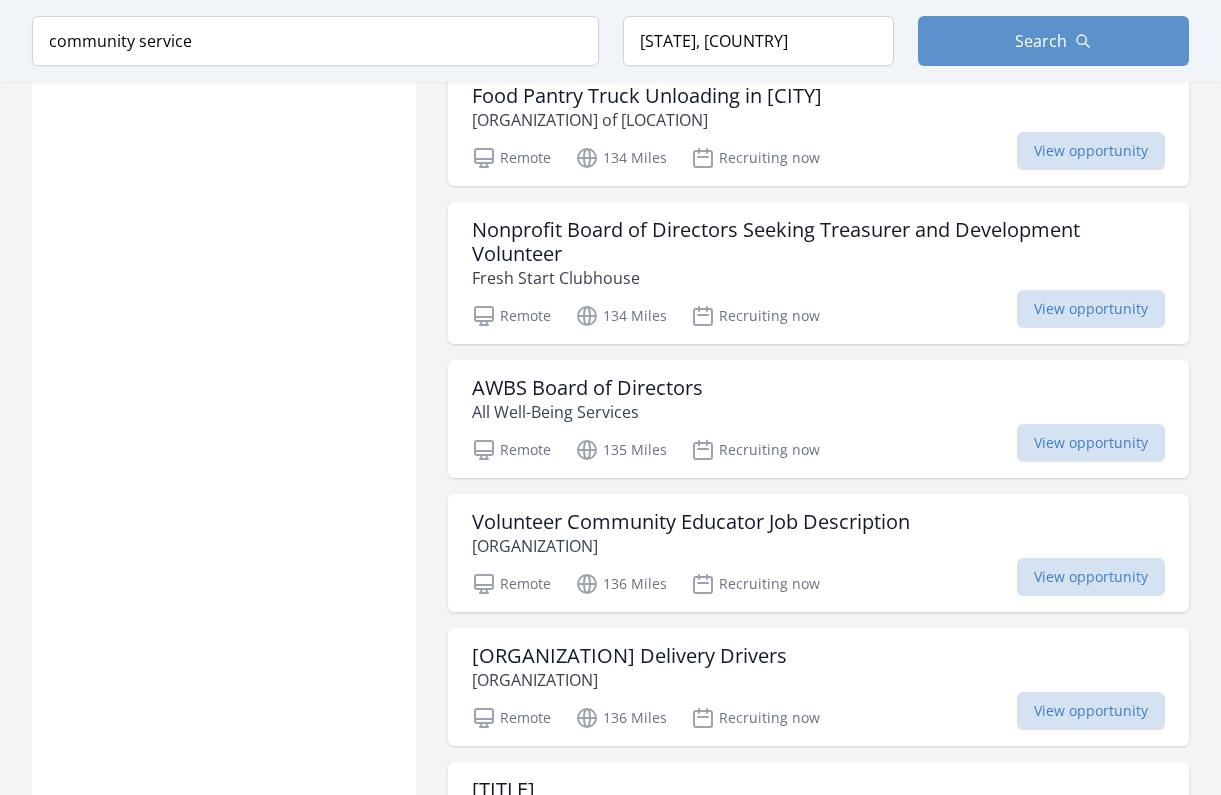 scroll, scrollTop: 1781, scrollLeft: 0, axis: vertical 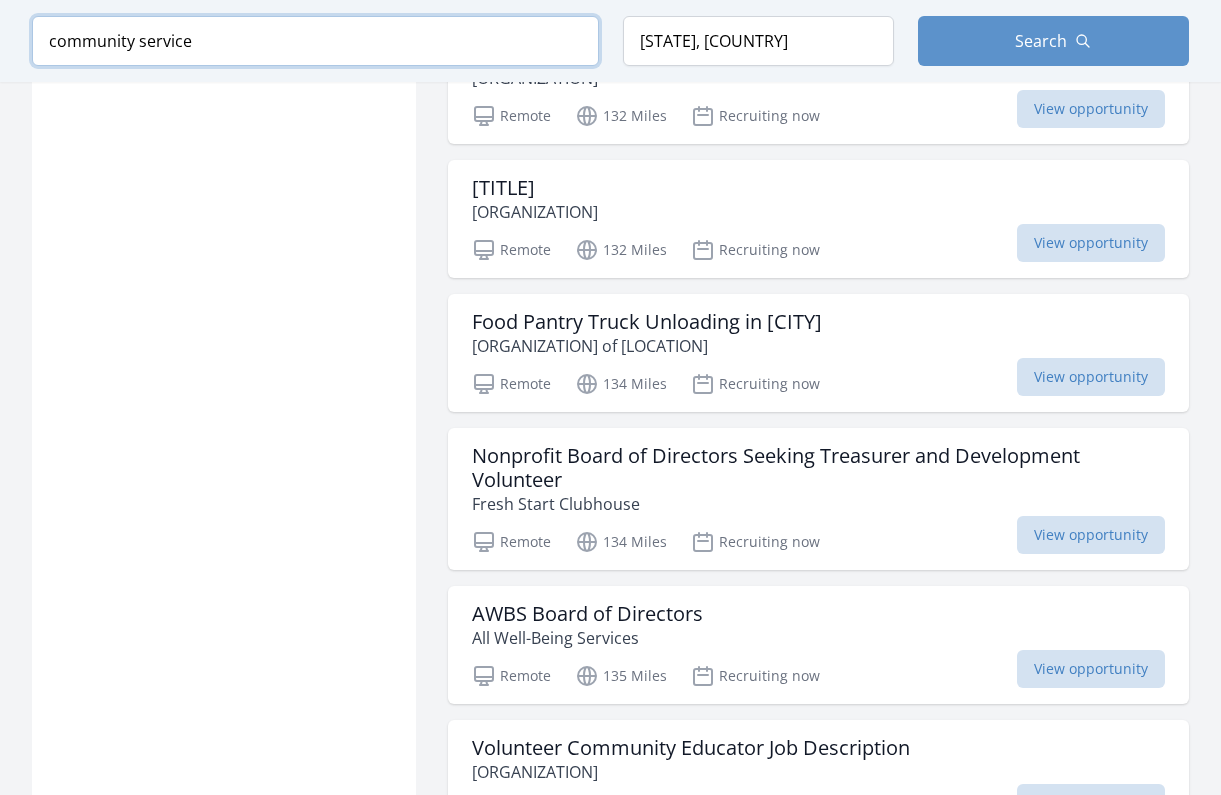 click on "community service" at bounding box center (315, 41) 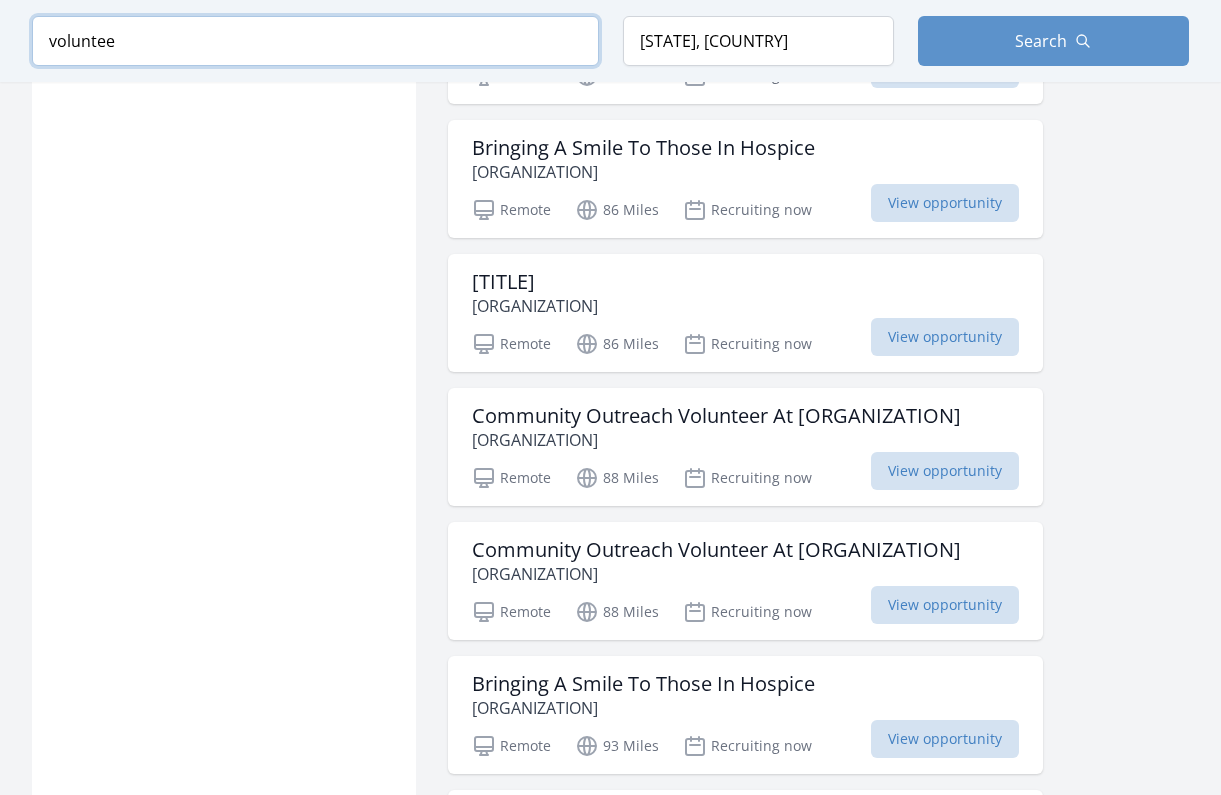 type on "volunteer" 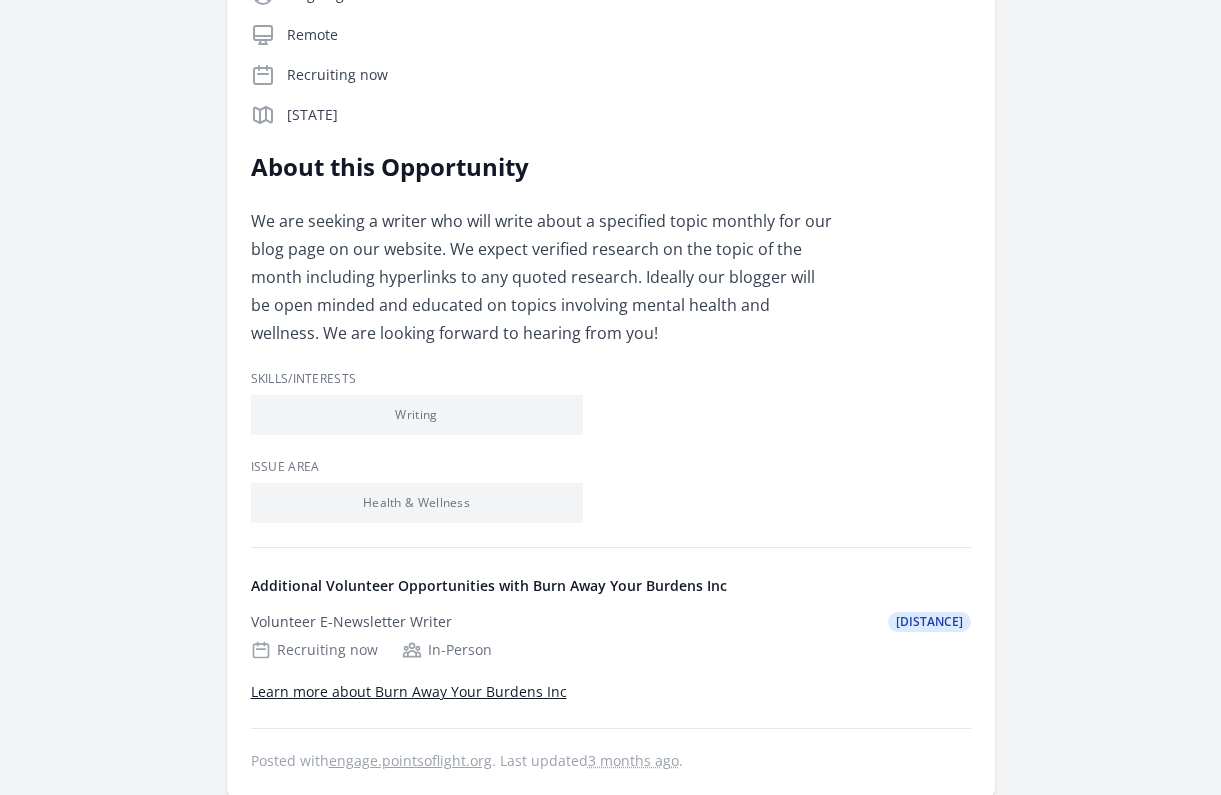 scroll, scrollTop: 418, scrollLeft: 0, axis: vertical 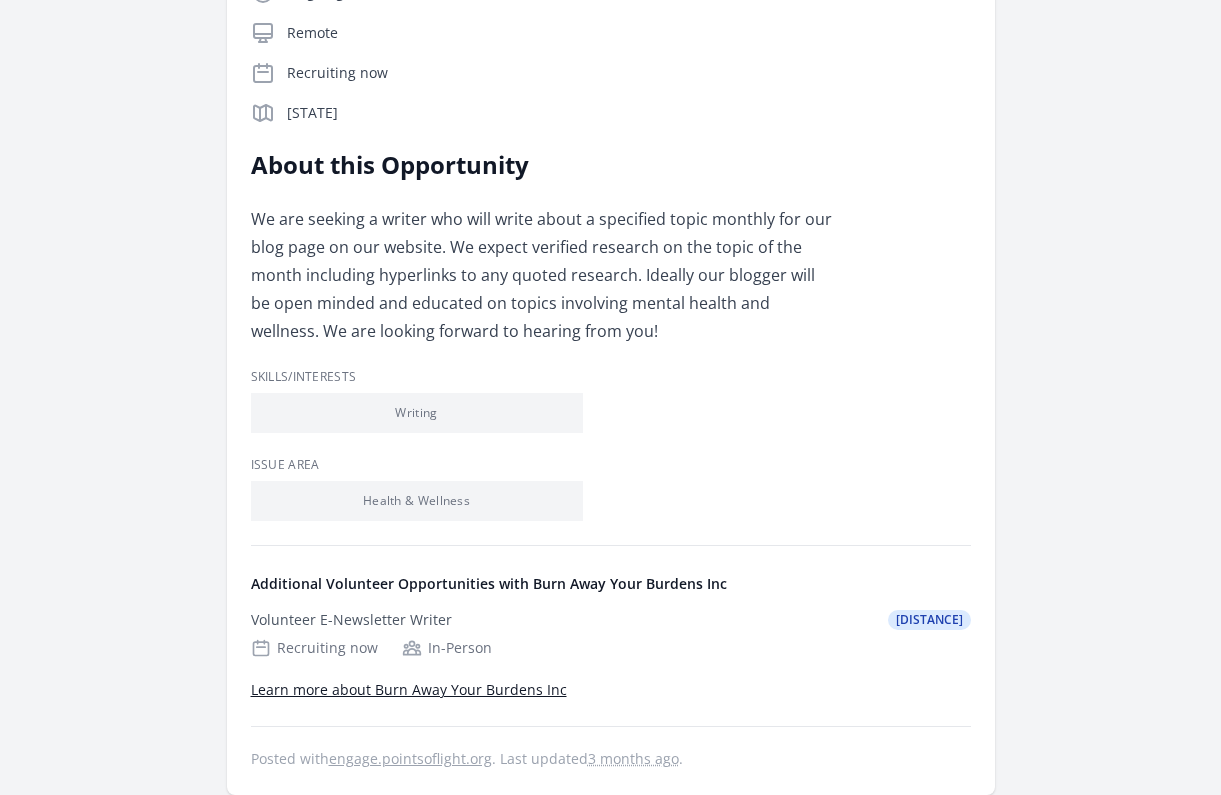 click on "We are seeking a writer who will write about a specified topic monthly for our blog page on our website. We expect verified research on the topic of the month including hyperlinks to any quoted research. Ideally our blogger will be open minded and educated on topics involving mental health and wellness. We are looking forward to hearing from you!" at bounding box center (543, 275) 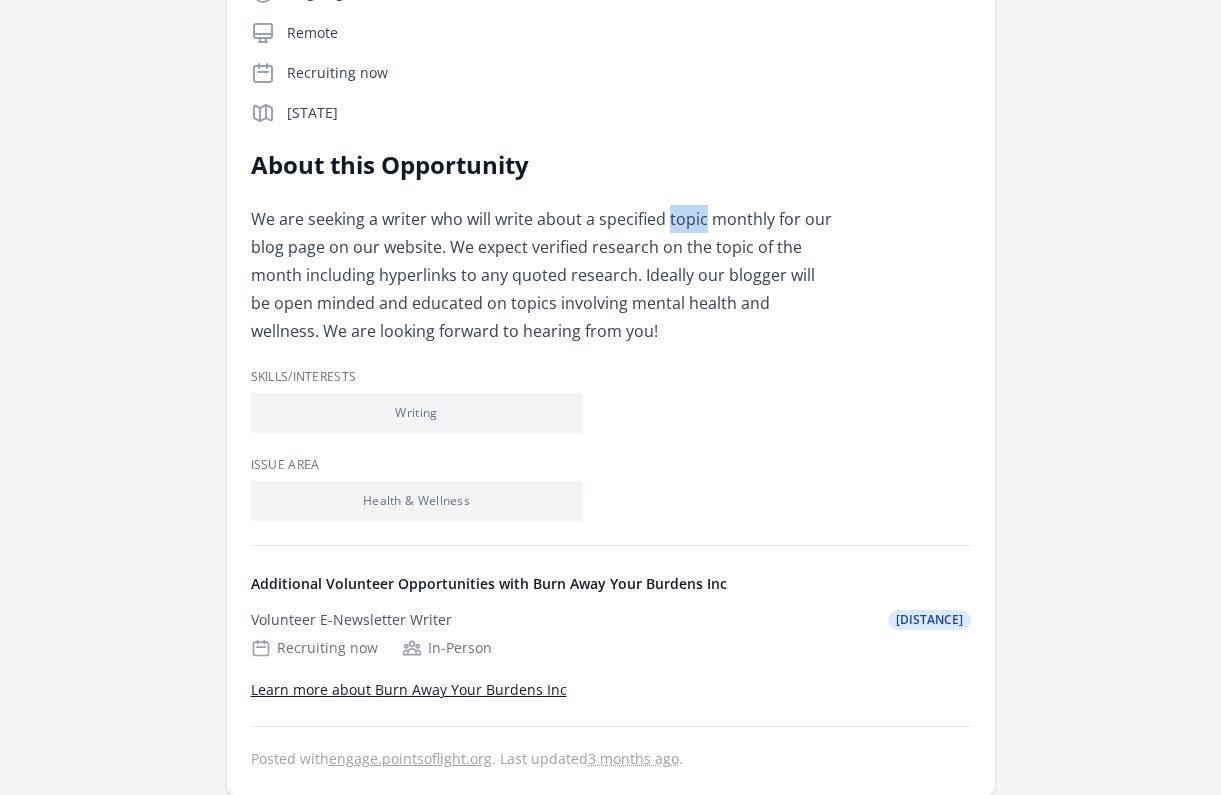click on "We are seeking a writer who will write about a specified topic monthly for our blog page on our website. We expect verified research on the topic of the month including hyperlinks to any quoted research. Ideally our blogger will be open minded and educated on topics involving mental health and wellness. We are looking forward to hearing from you!" at bounding box center [543, 275] 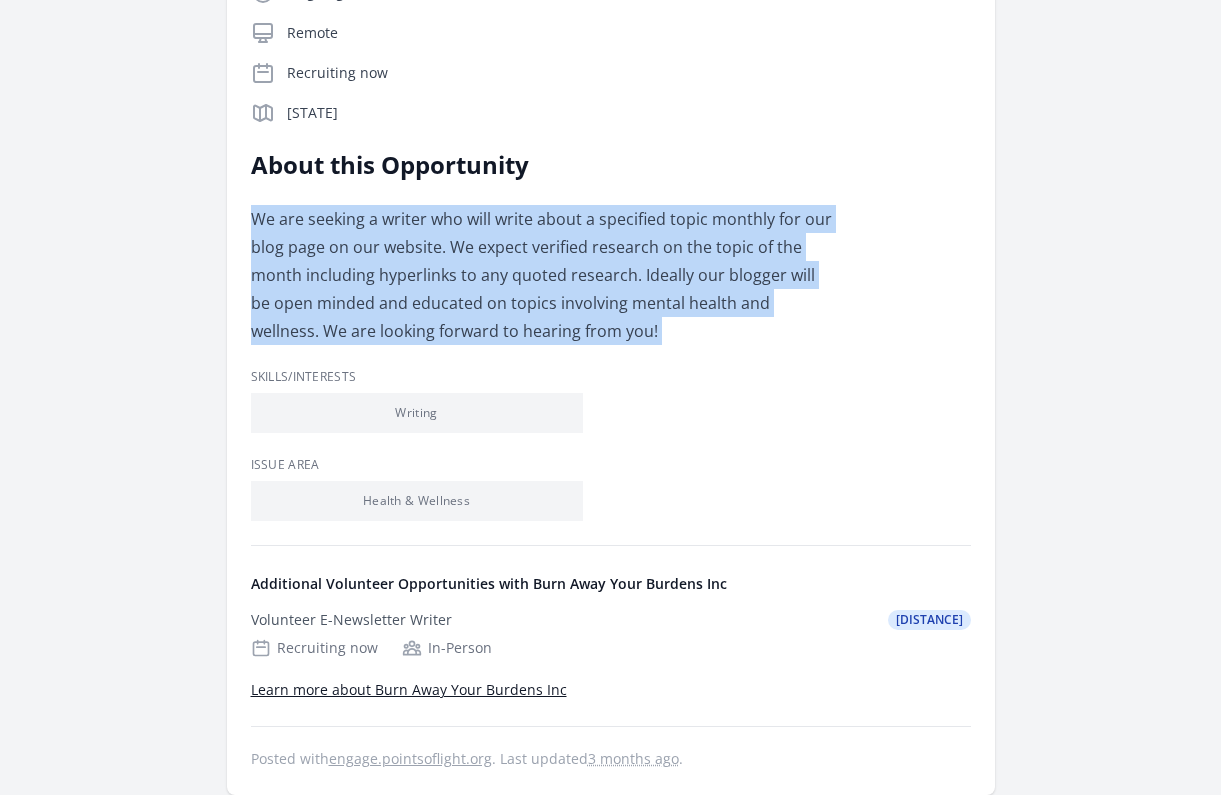 click on "We are seeking a writer who will write about a specified topic monthly for our blog page on our website. We expect verified research on the topic of the month including hyperlinks to any quoted research. Ideally our blogger will be open minded and educated on topics involving mental health and wellness. We are looking forward to hearing from you!" at bounding box center (543, 275) 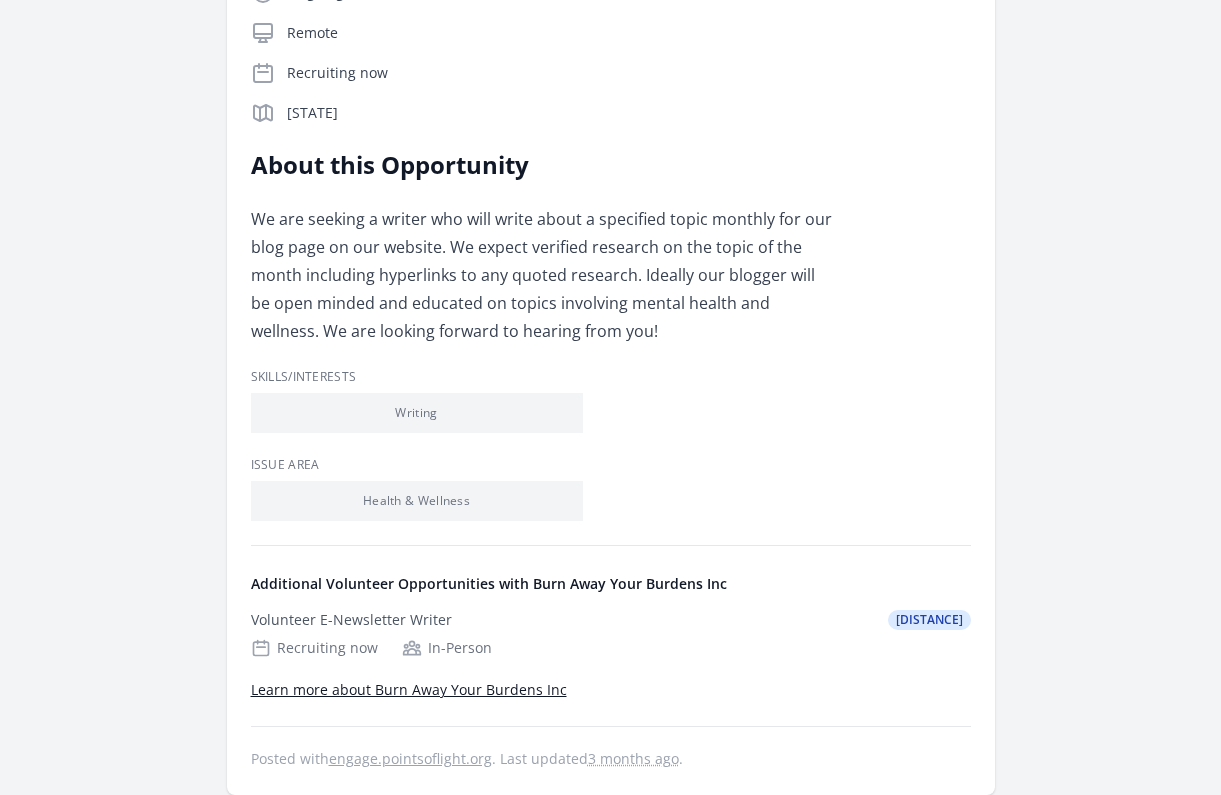 click on "We are seeking a writer who will write about a specified topic monthly for our blog page on our website. We expect verified research on the topic of the month including hyperlinks to any quoted research. Ideally our blogger will be open minded and educated on topics involving mental health and wellness. We are looking forward to hearing from you!" at bounding box center [543, 275] 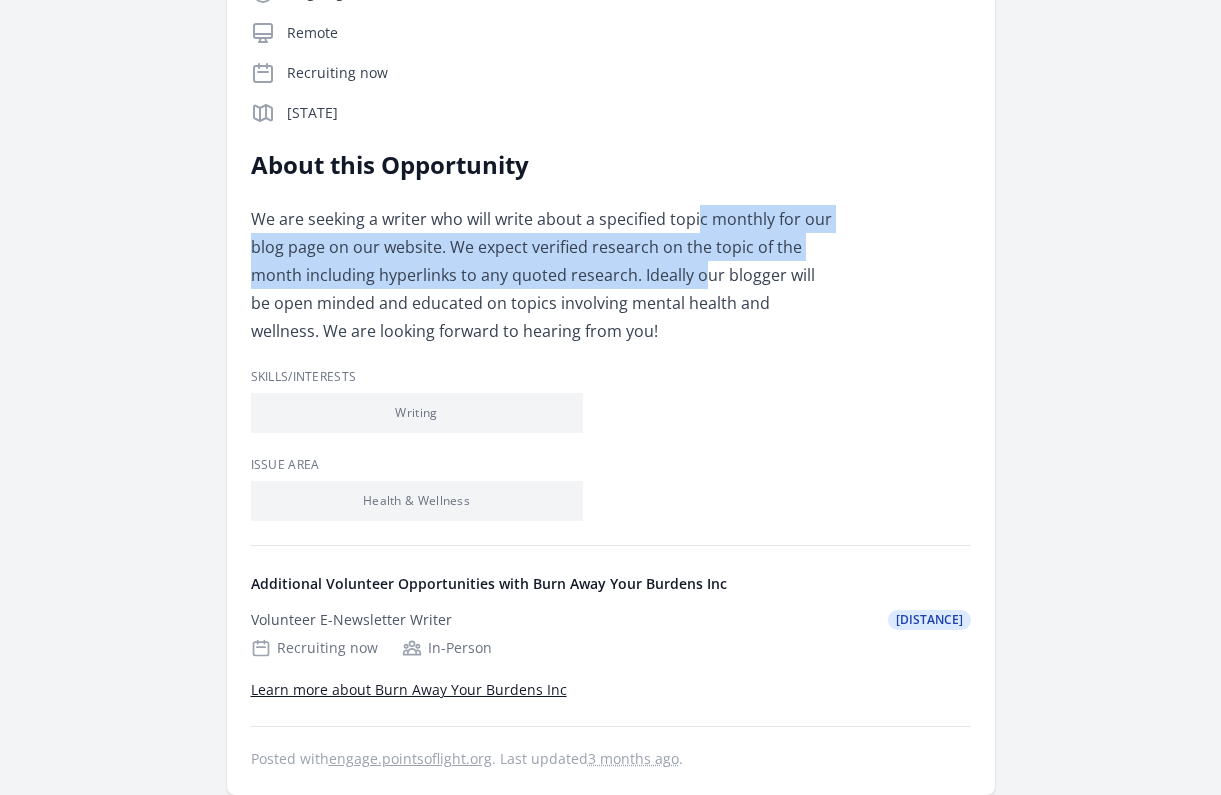 drag, startPoint x: 699, startPoint y: 218, endPoint x: 702, endPoint y: 266, distance: 48.09366 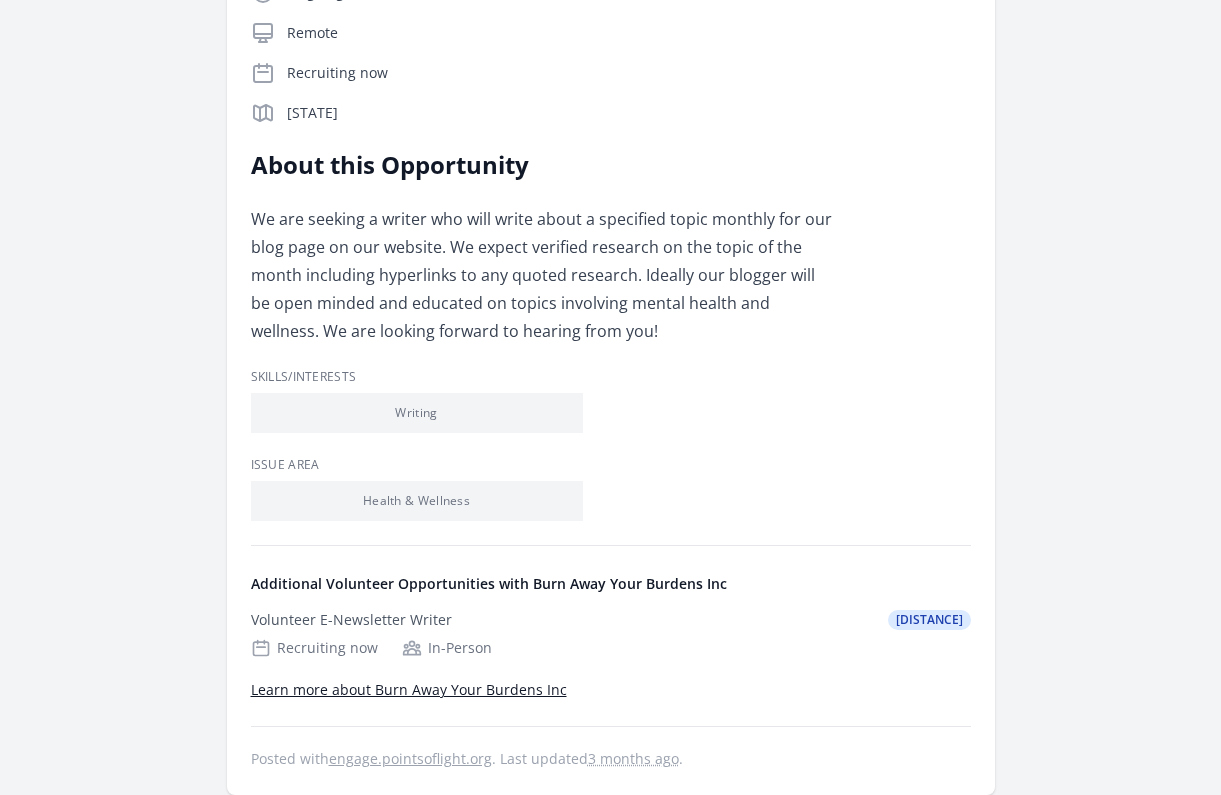 click on "We are seeking a writer who will write about a specified topic monthly for our blog page on our website. We expect verified research on the topic of the month including hyperlinks to any quoted research. Ideally our blogger will be open minded and educated on topics involving mental health and wellness. We are looking forward to hearing from you!" at bounding box center (543, 275) 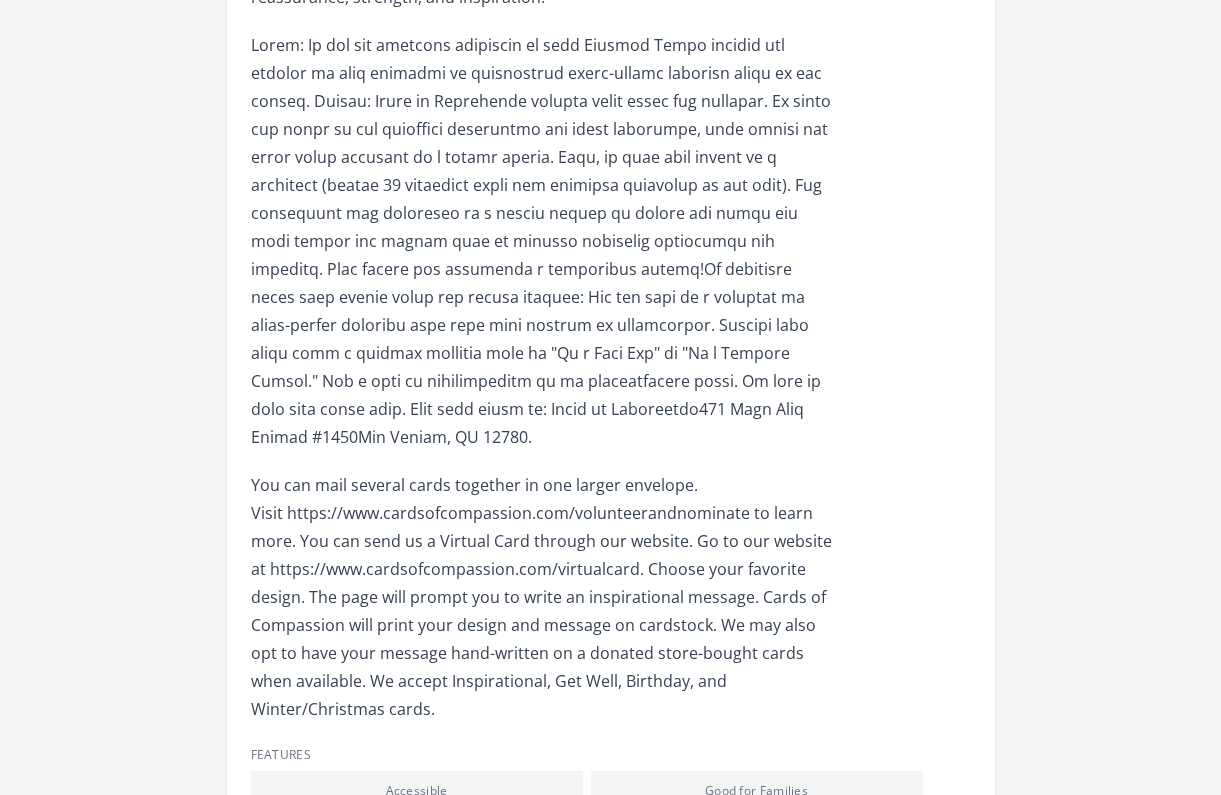 scroll, scrollTop: 800, scrollLeft: 0, axis: vertical 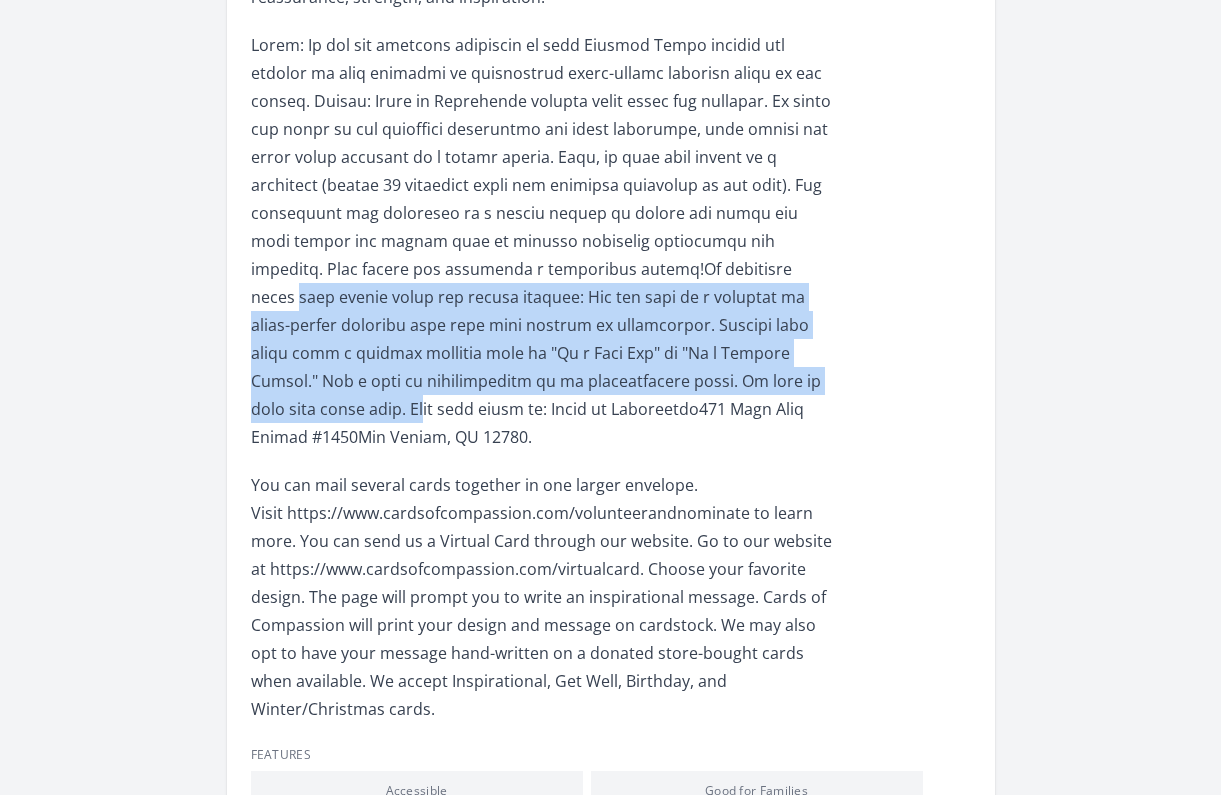 drag, startPoint x: 635, startPoint y: 275, endPoint x: 660, endPoint y: 384, distance: 111.83023 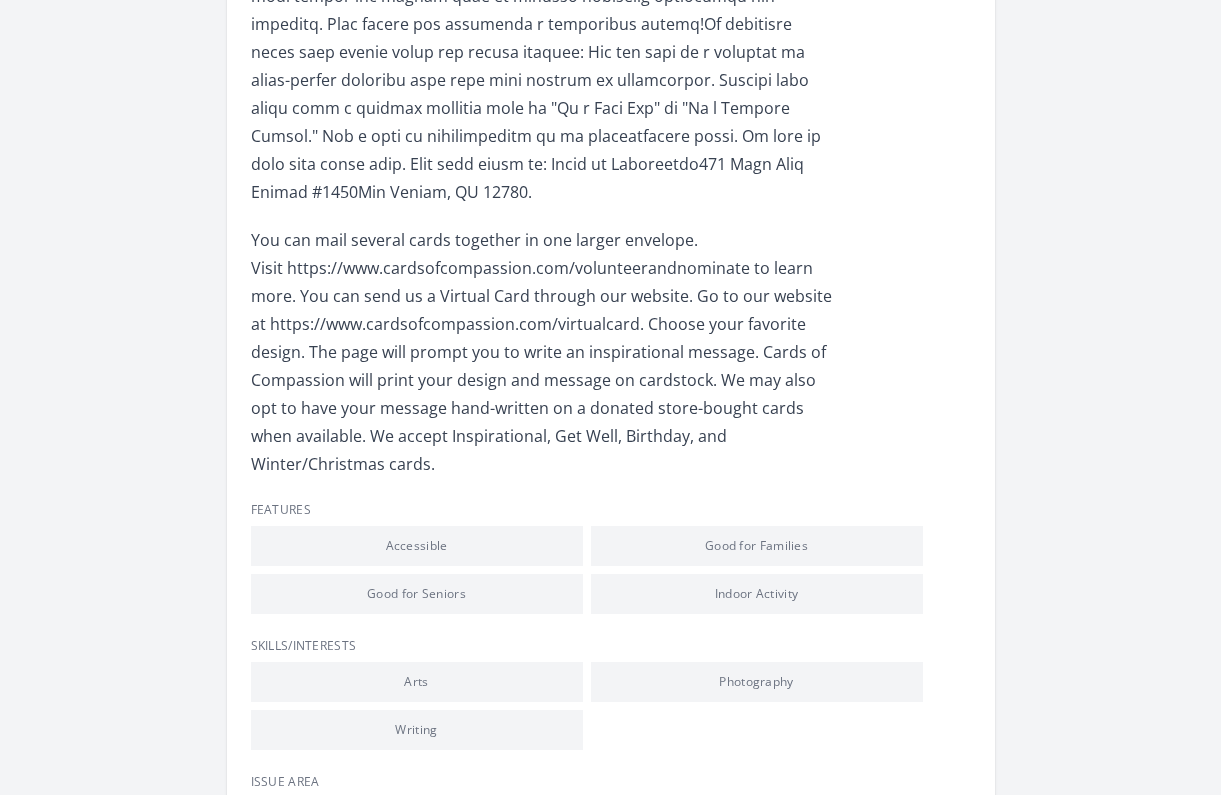 scroll, scrollTop: 1057, scrollLeft: 0, axis: vertical 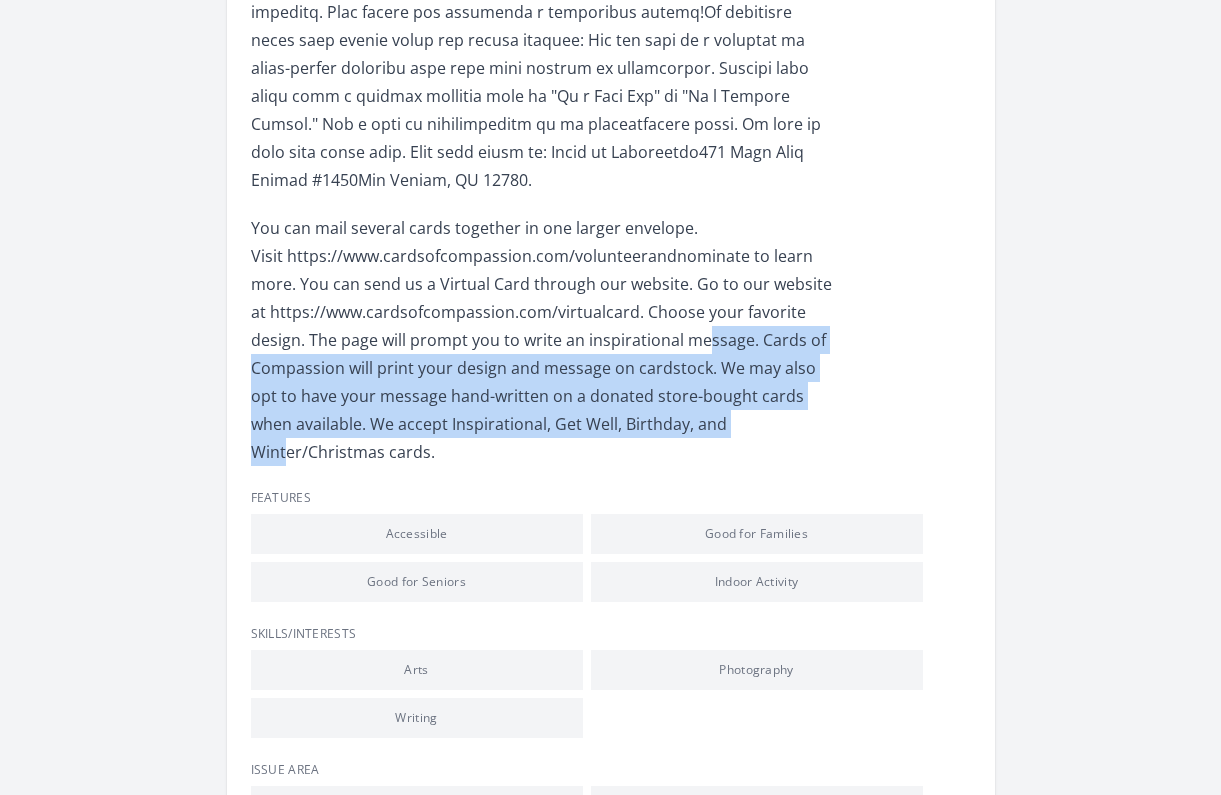 drag, startPoint x: 695, startPoint y: 299, endPoint x: 708, endPoint y: 387, distance: 88.95505 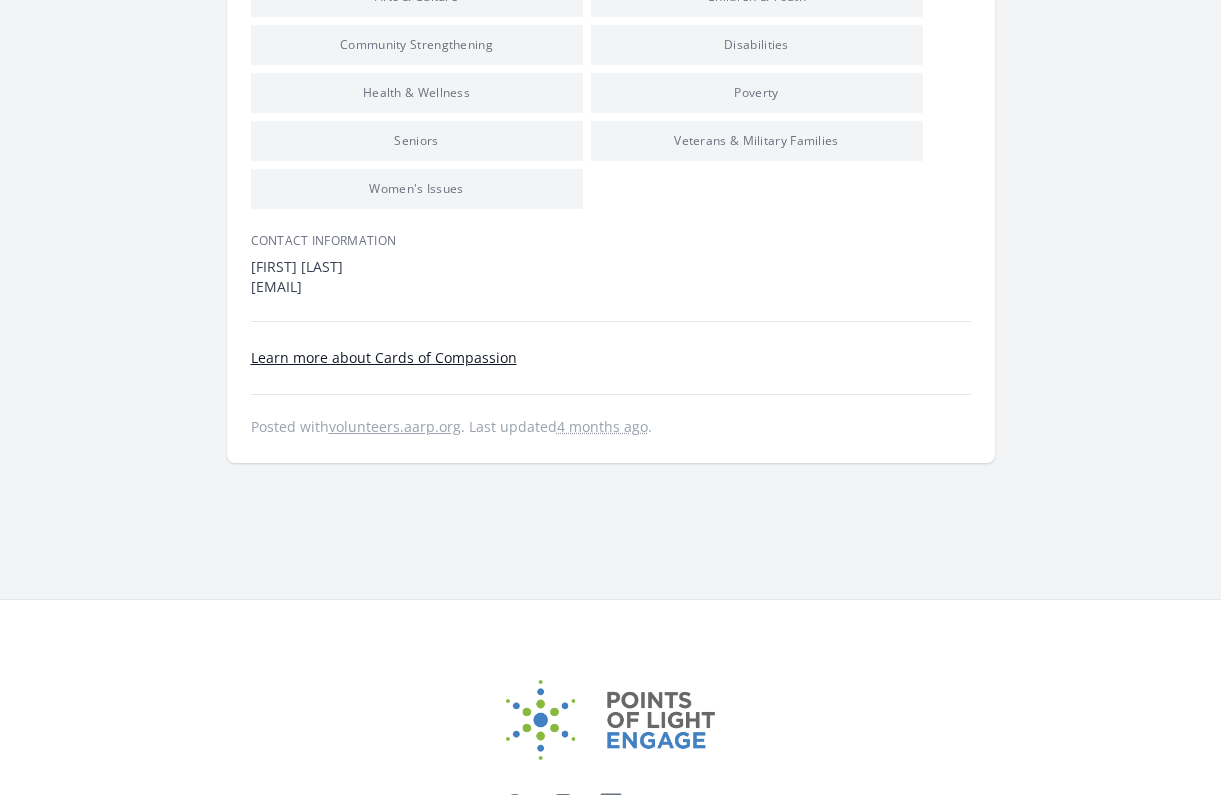 scroll, scrollTop: 1868, scrollLeft: 0, axis: vertical 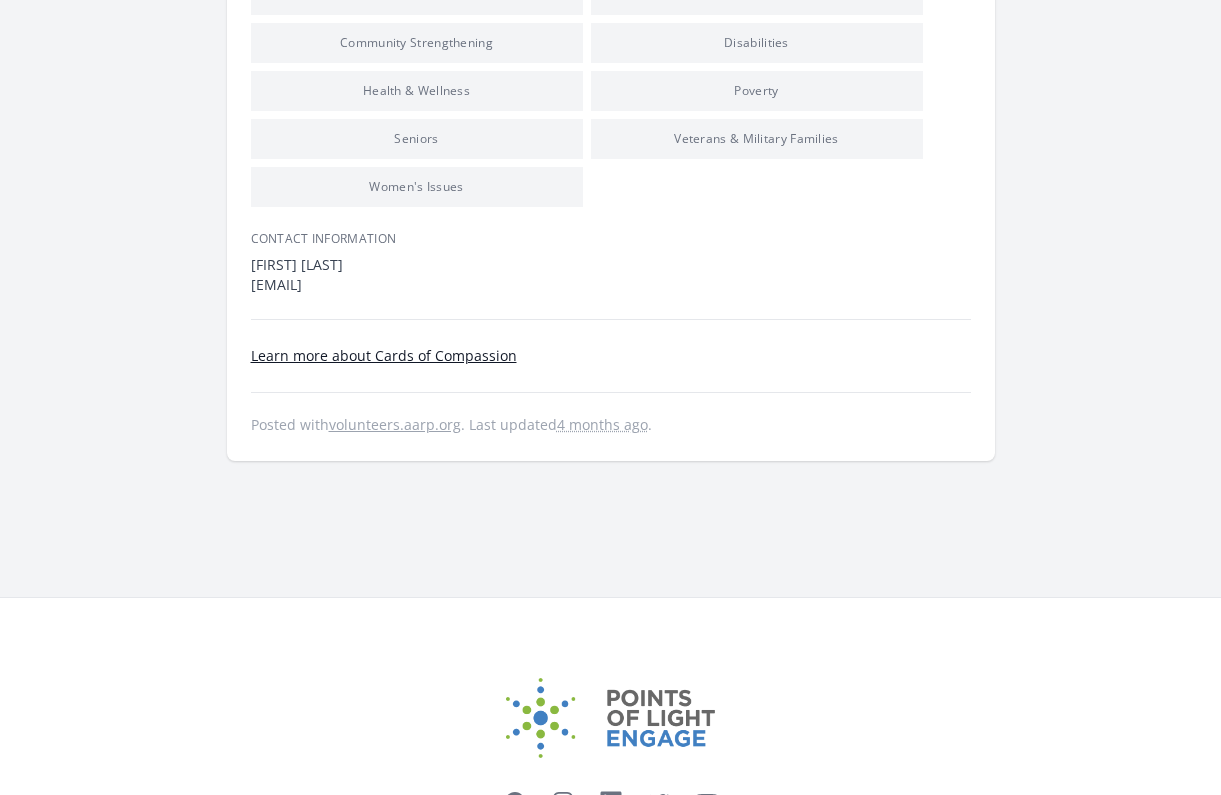 click on "Learn more about Cards of Compassion" at bounding box center [384, 355] 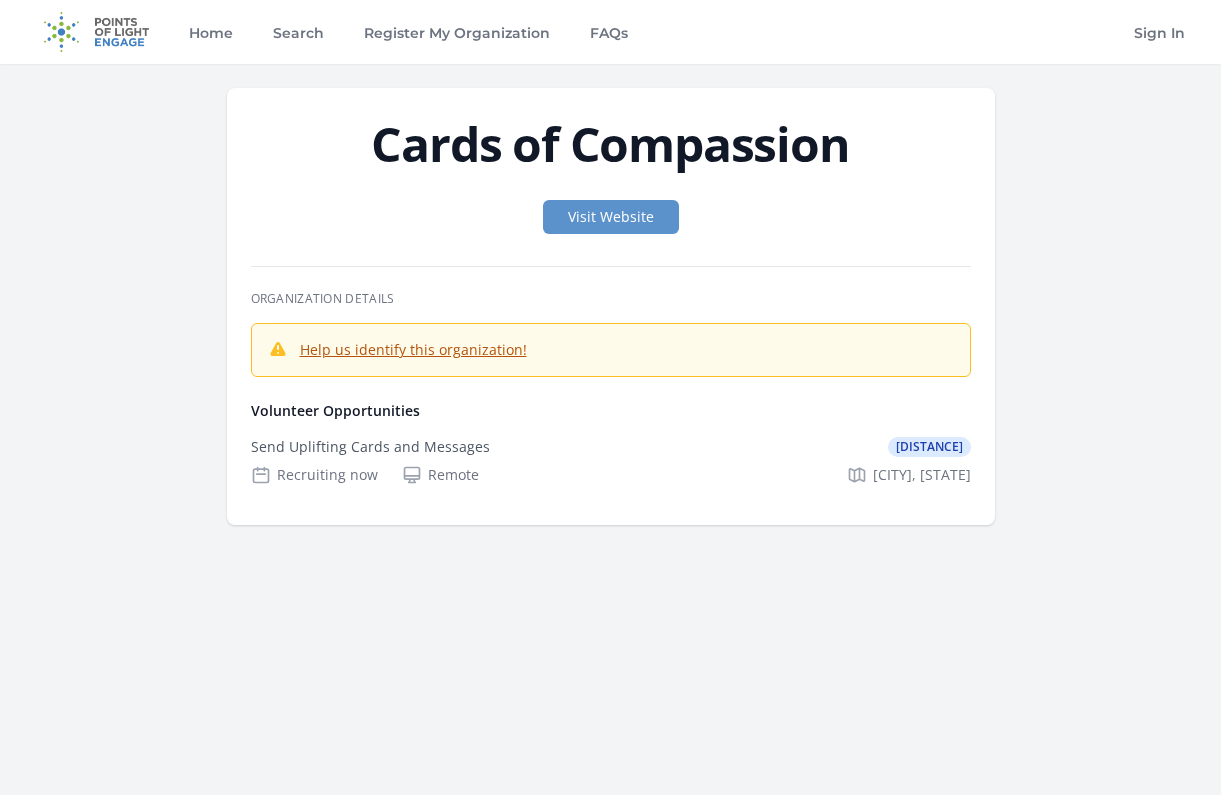 scroll, scrollTop: 0, scrollLeft: 0, axis: both 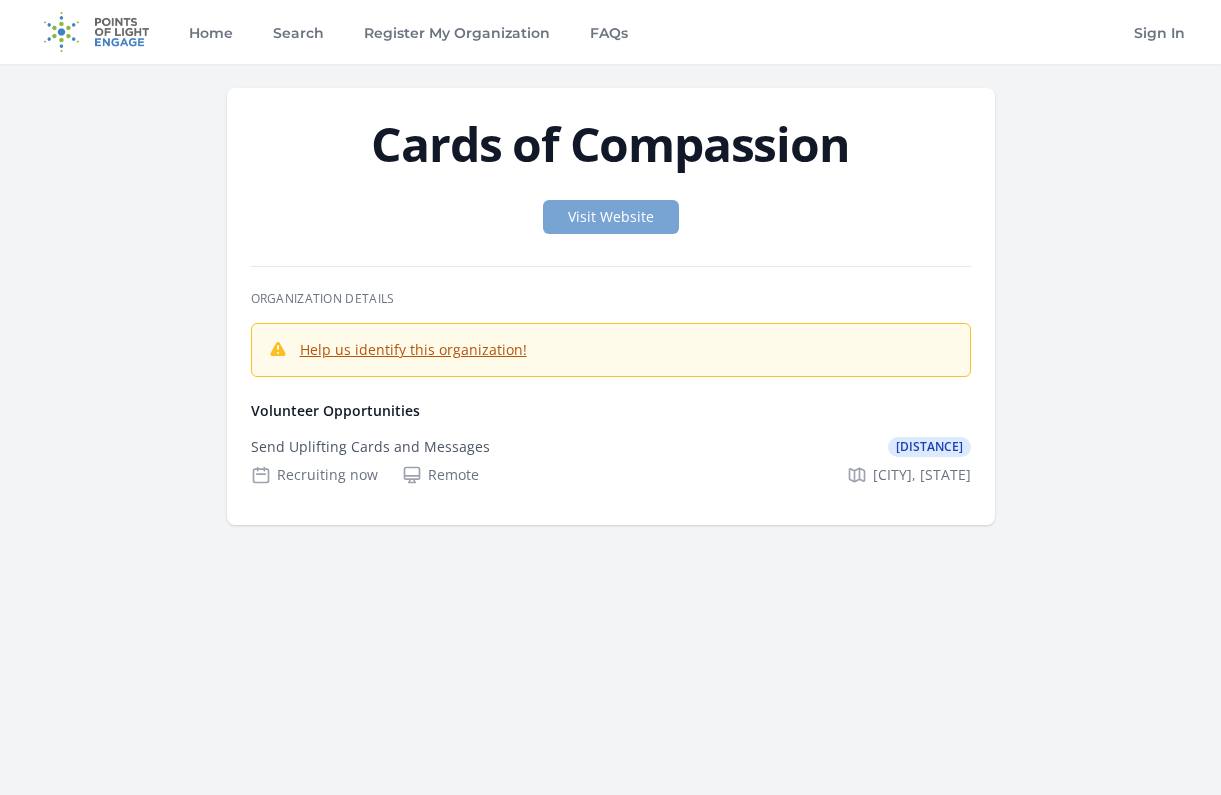 click on "Visit Website" at bounding box center (611, 217) 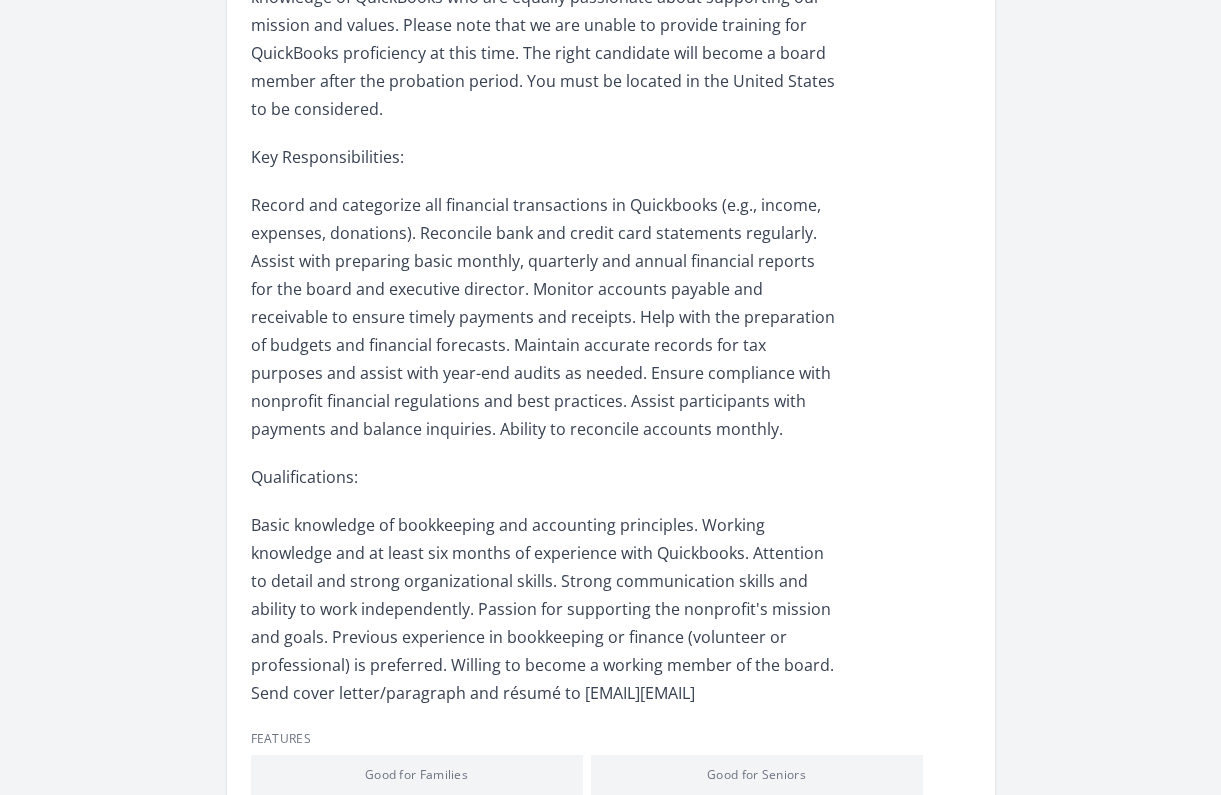 scroll, scrollTop: 820, scrollLeft: 0, axis: vertical 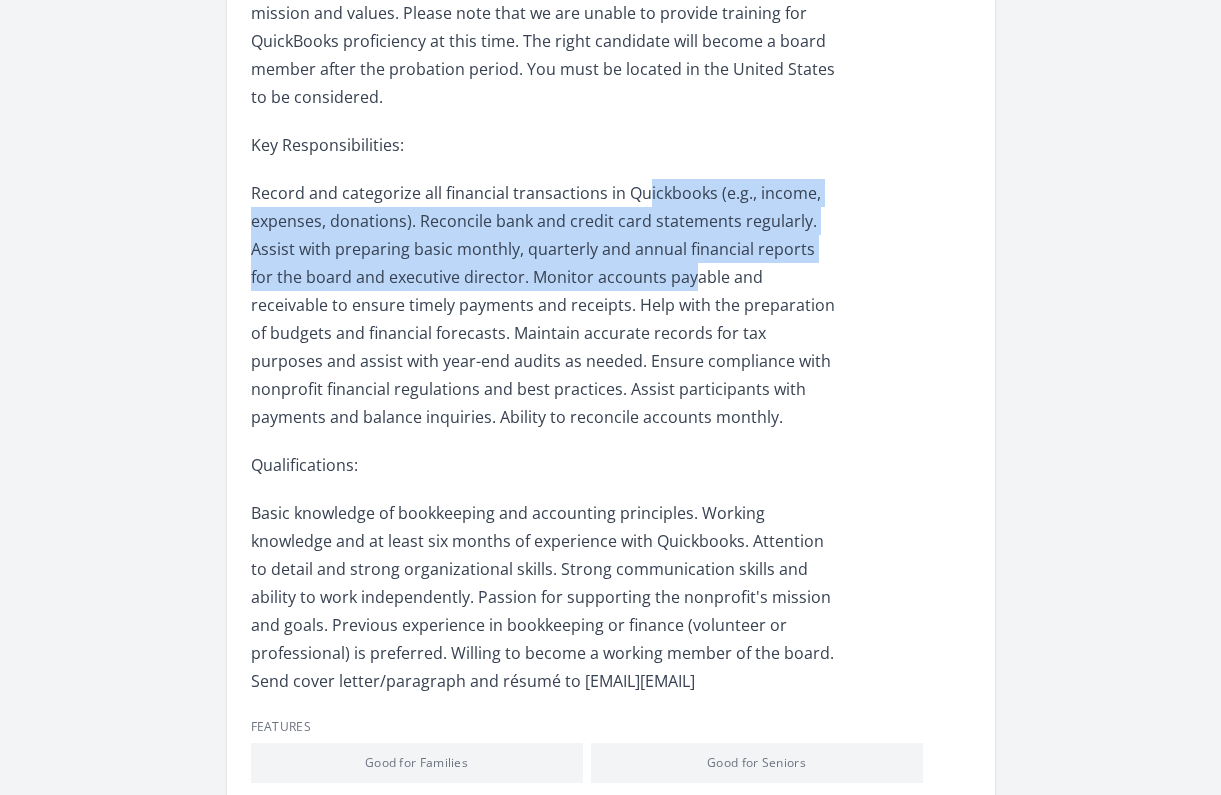 drag, startPoint x: 646, startPoint y: 186, endPoint x: 665, endPoint y: 261, distance: 77.36925 